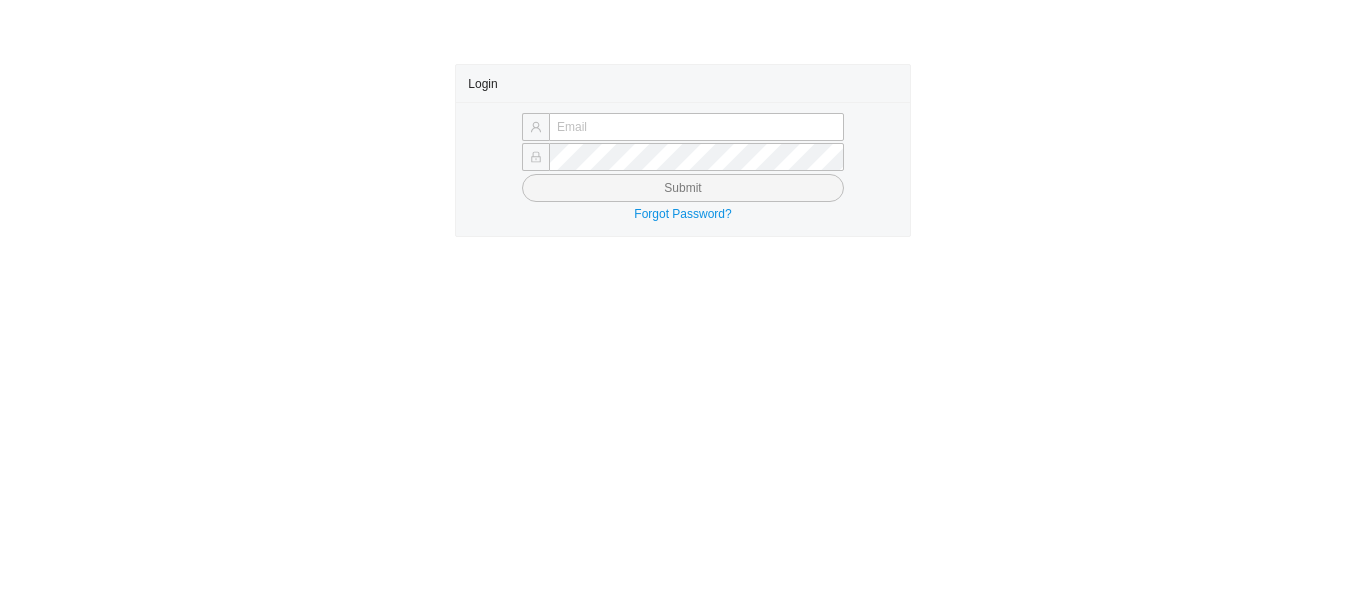 scroll, scrollTop: 0, scrollLeft: 0, axis: both 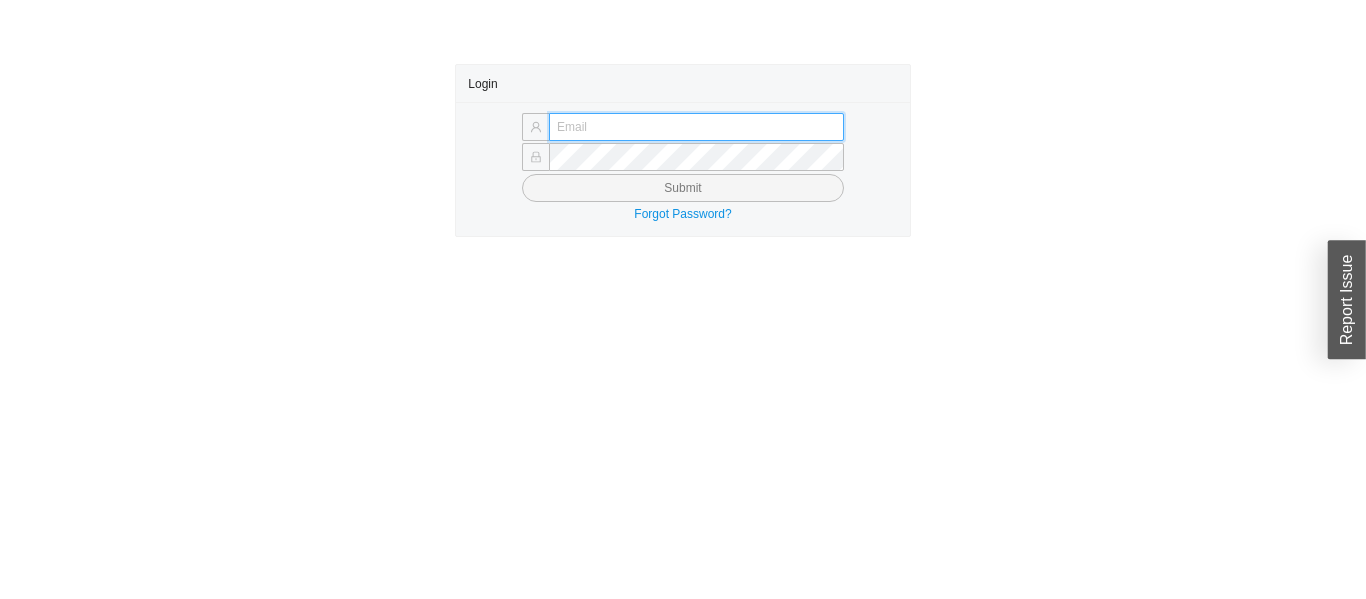 type on "[PERSON_NAME][EMAIL_ADDRESS][DOMAIN_NAME]" 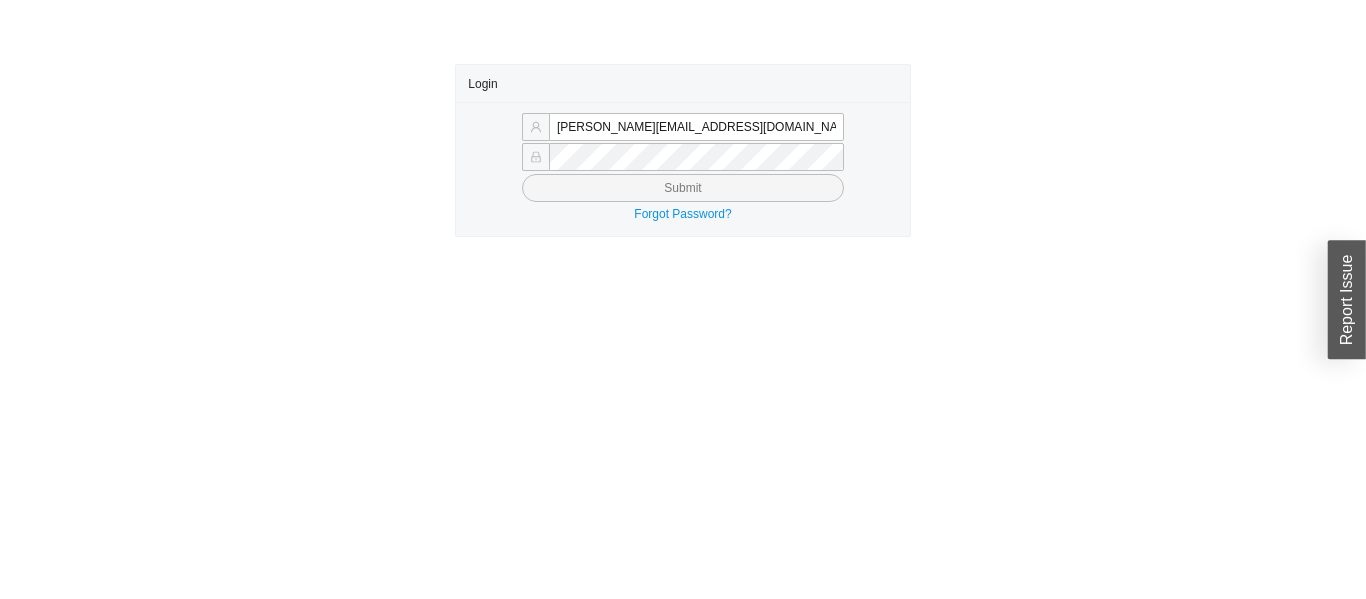 click on "Submit" at bounding box center [683, 188] 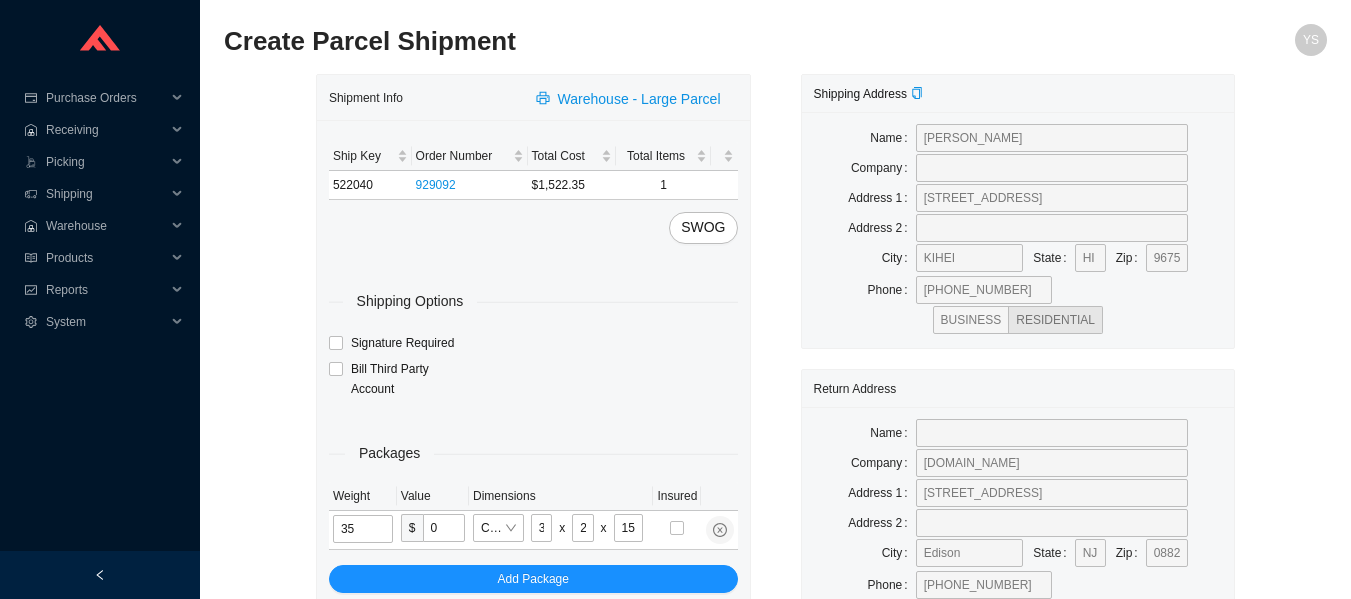 scroll, scrollTop: 121, scrollLeft: 0, axis: vertical 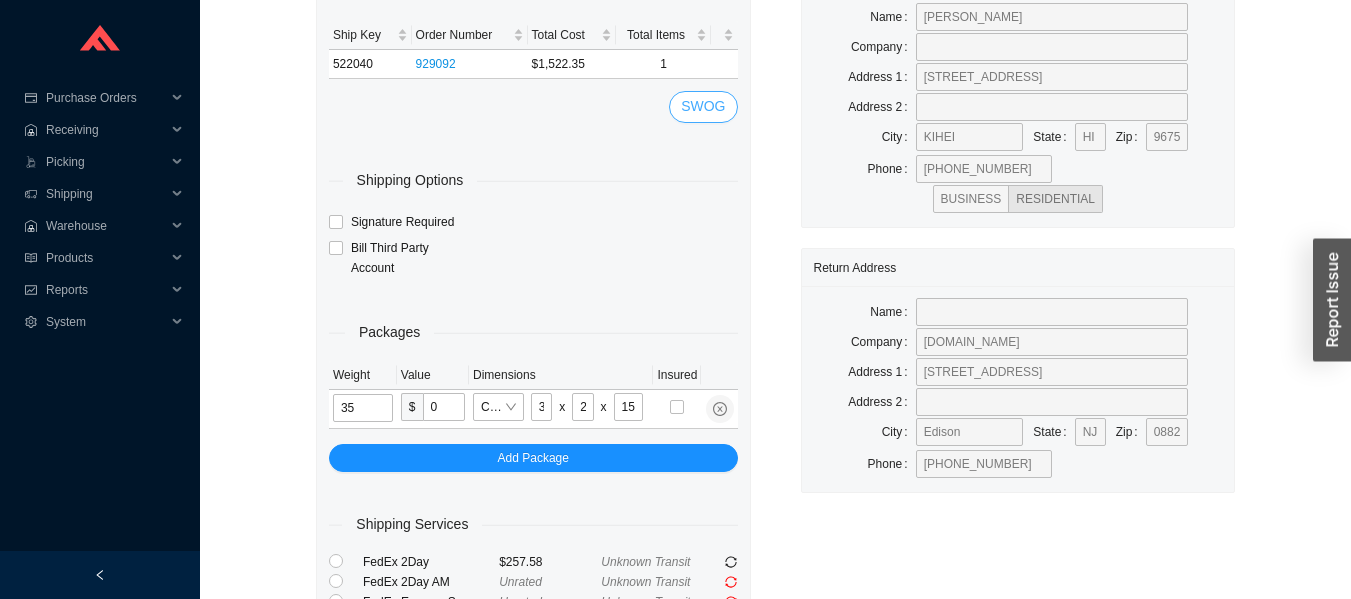 click on "SWOG" at bounding box center (703, 106) 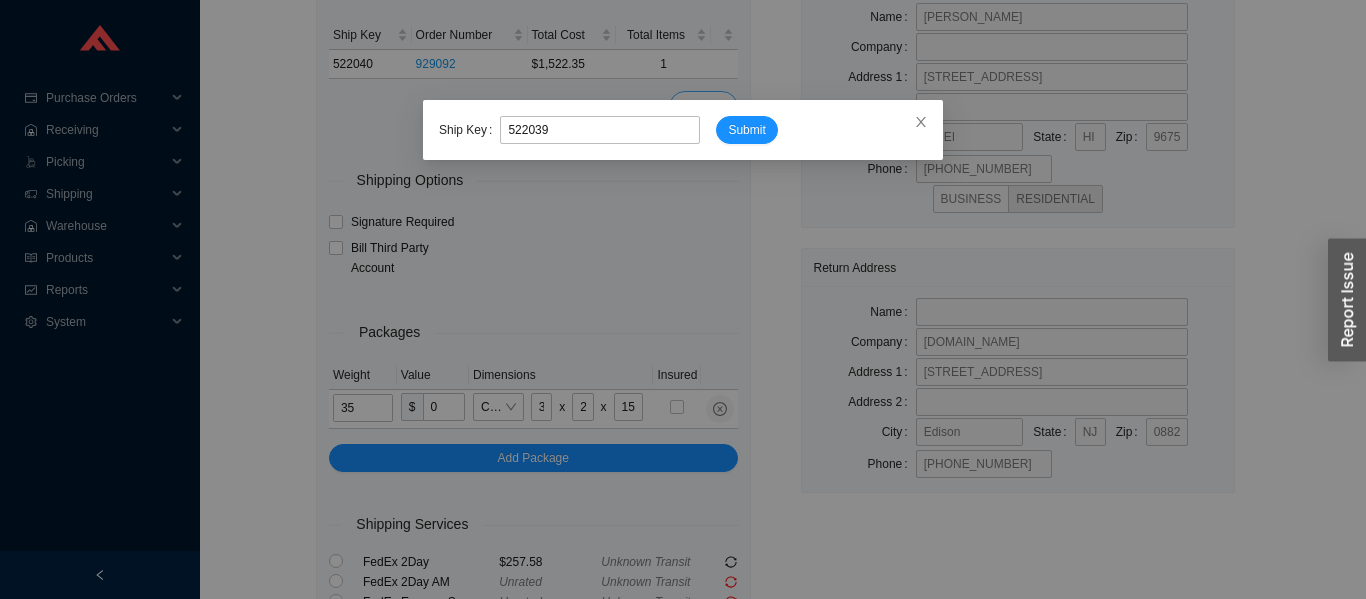 type on "522039" 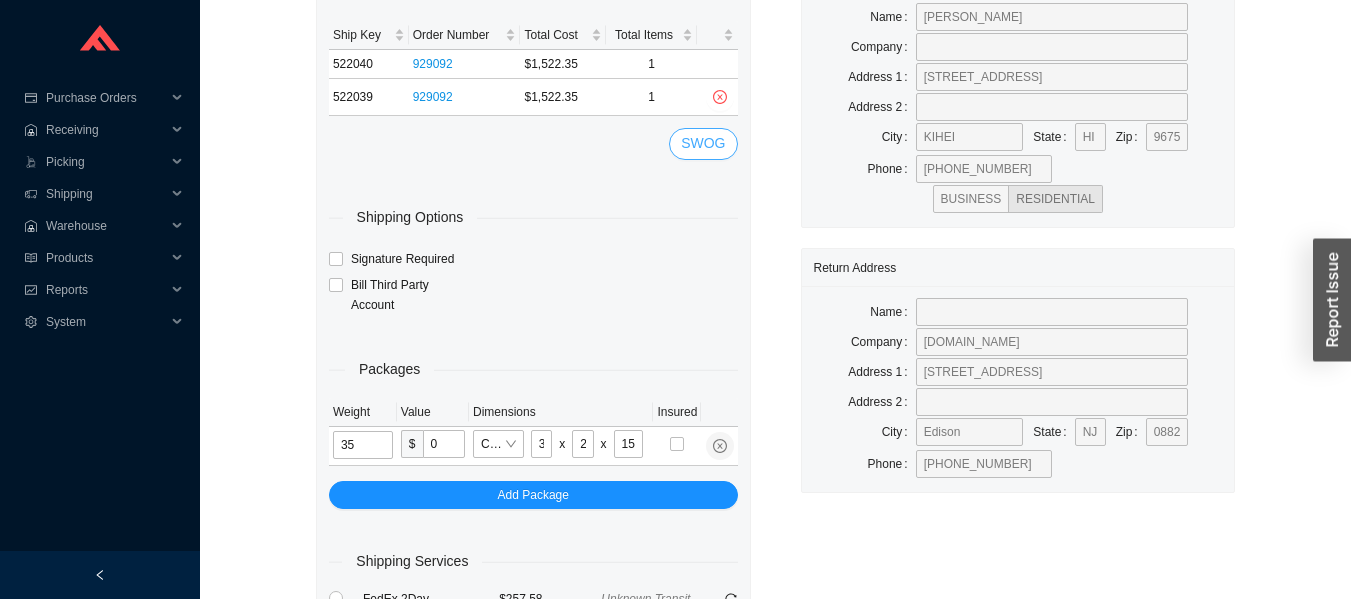 click on "SWOG" at bounding box center (703, 143) 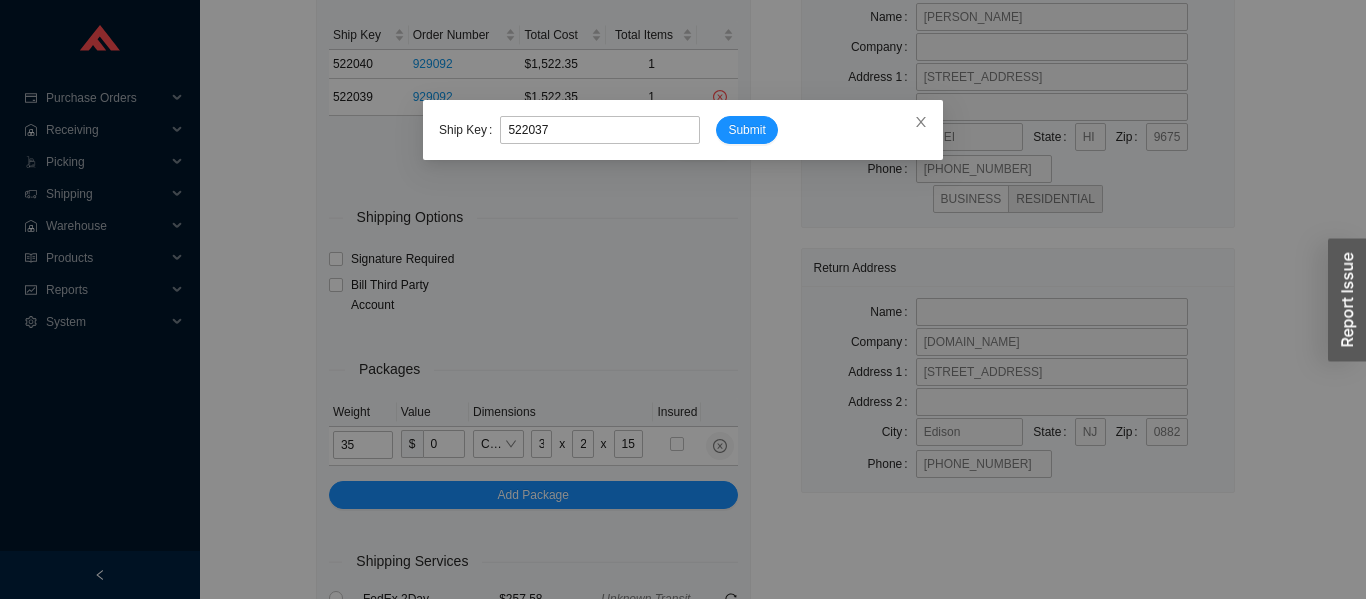 type on "522037" 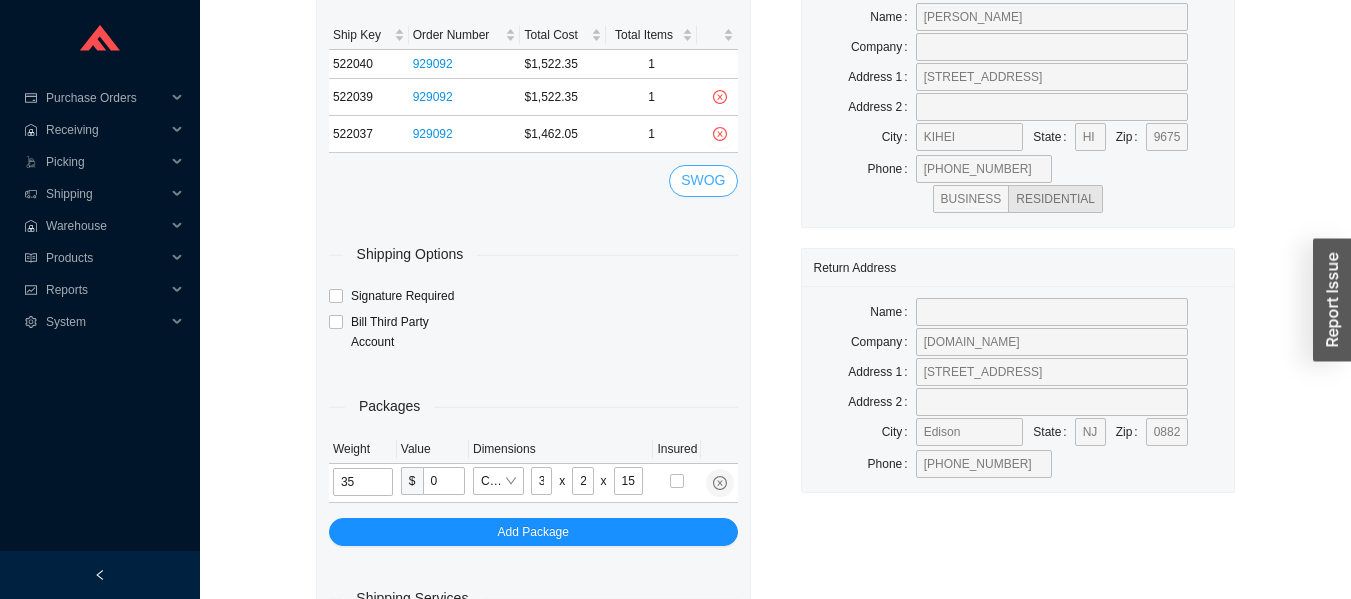 click on "SWOG" at bounding box center [703, 181] 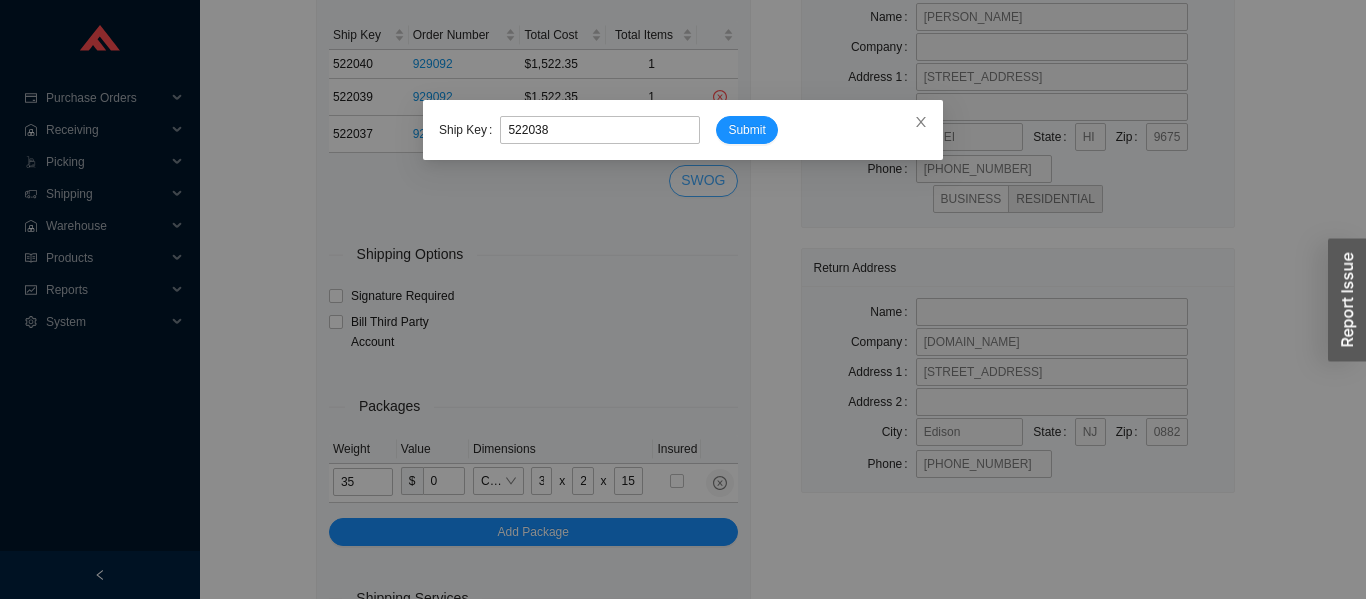 type on "522038" 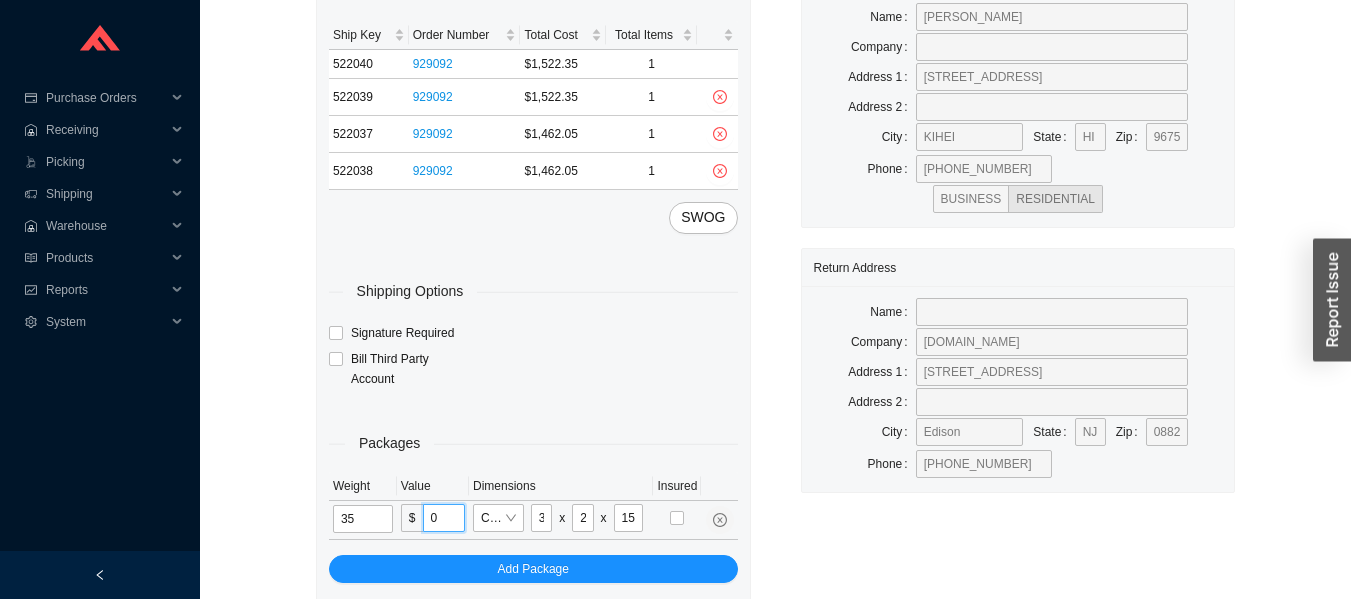 click on "0" at bounding box center (444, 518) 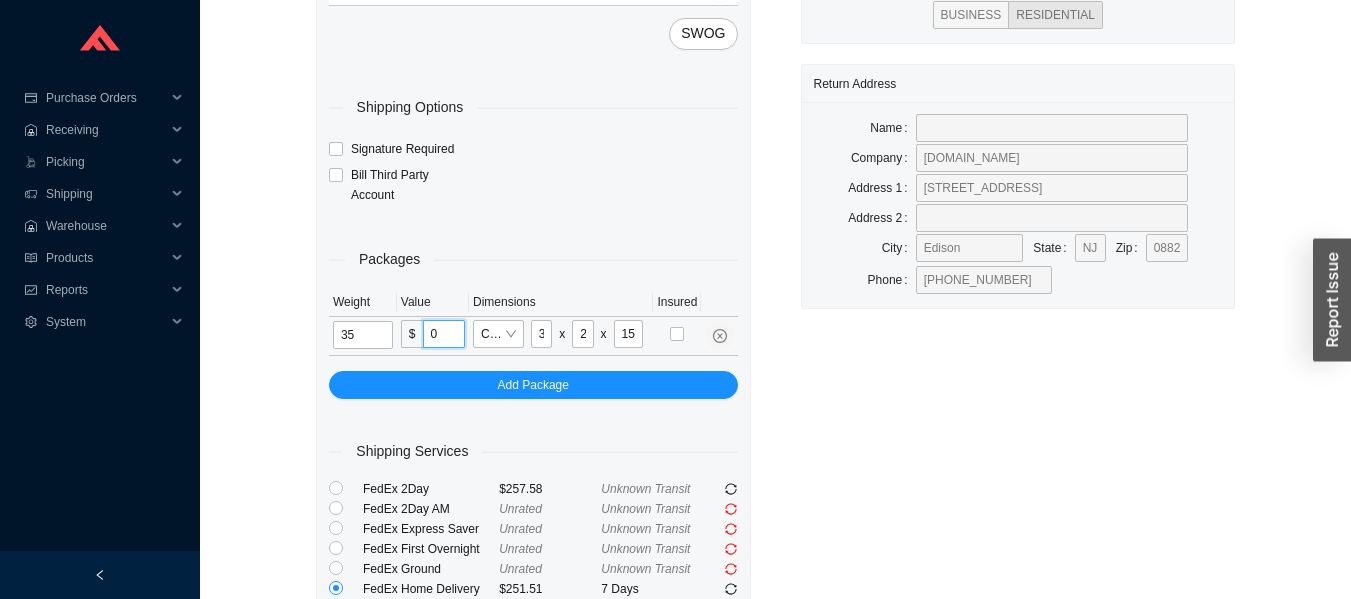 scroll, scrollTop: 327, scrollLeft: 0, axis: vertical 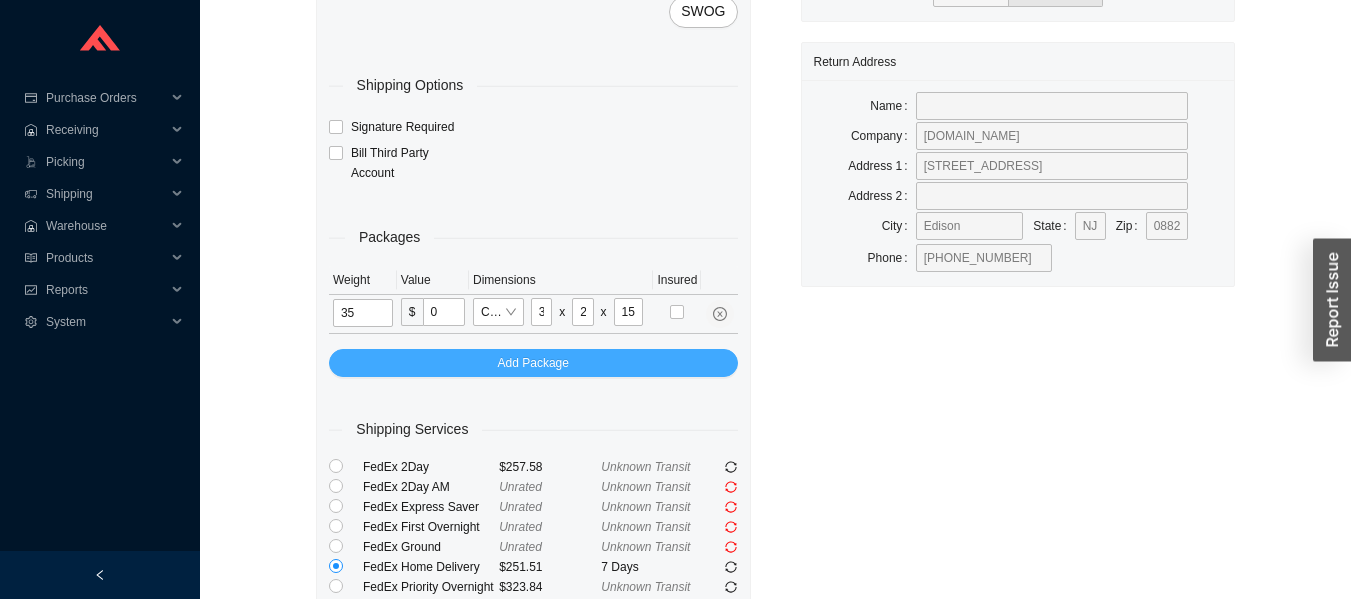 click on "Add Package" at bounding box center (533, 363) 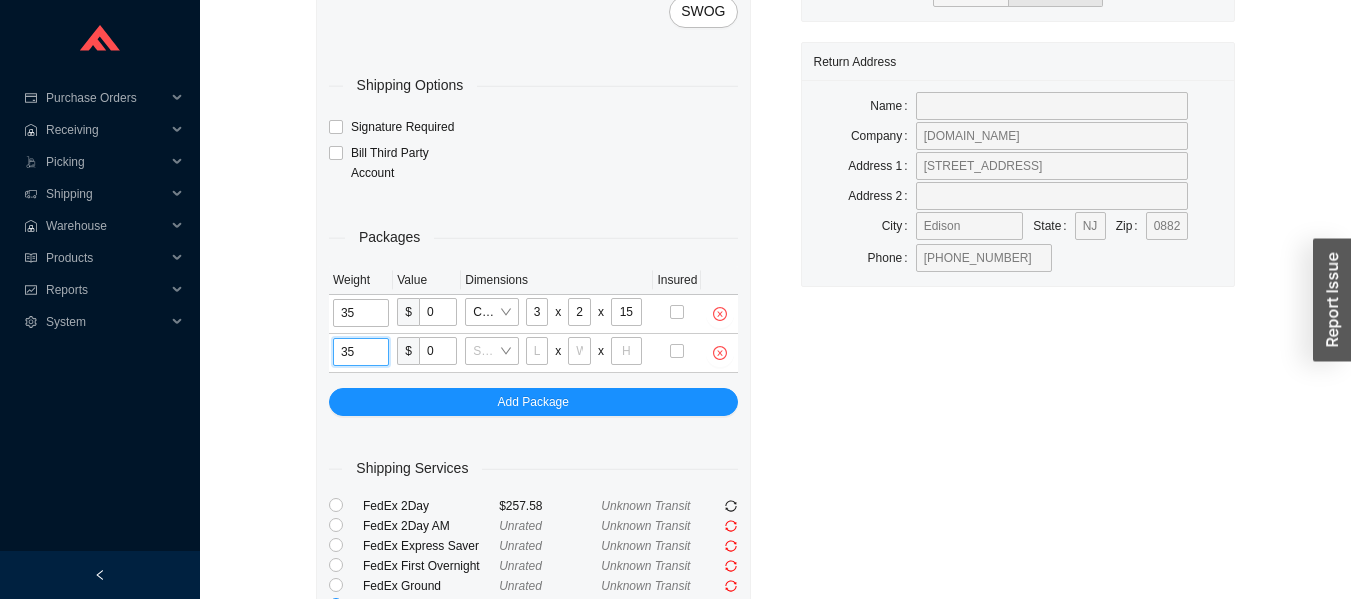 type on "35" 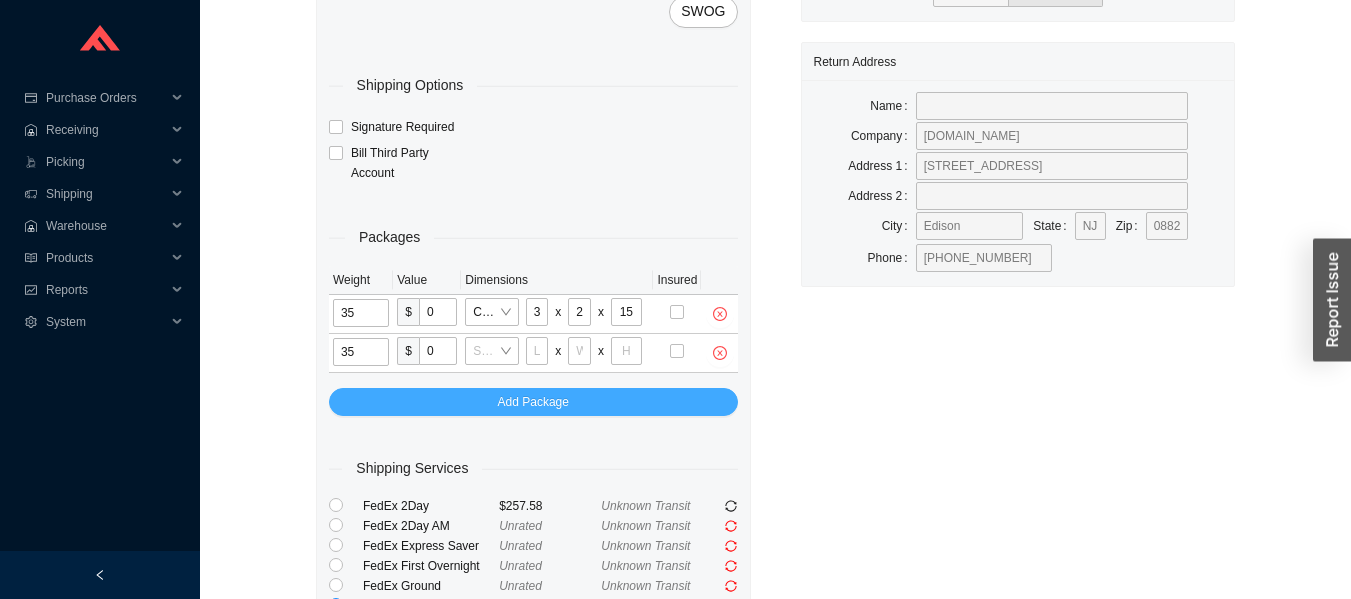 click on "Add Package" at bounding box center [533, 402] 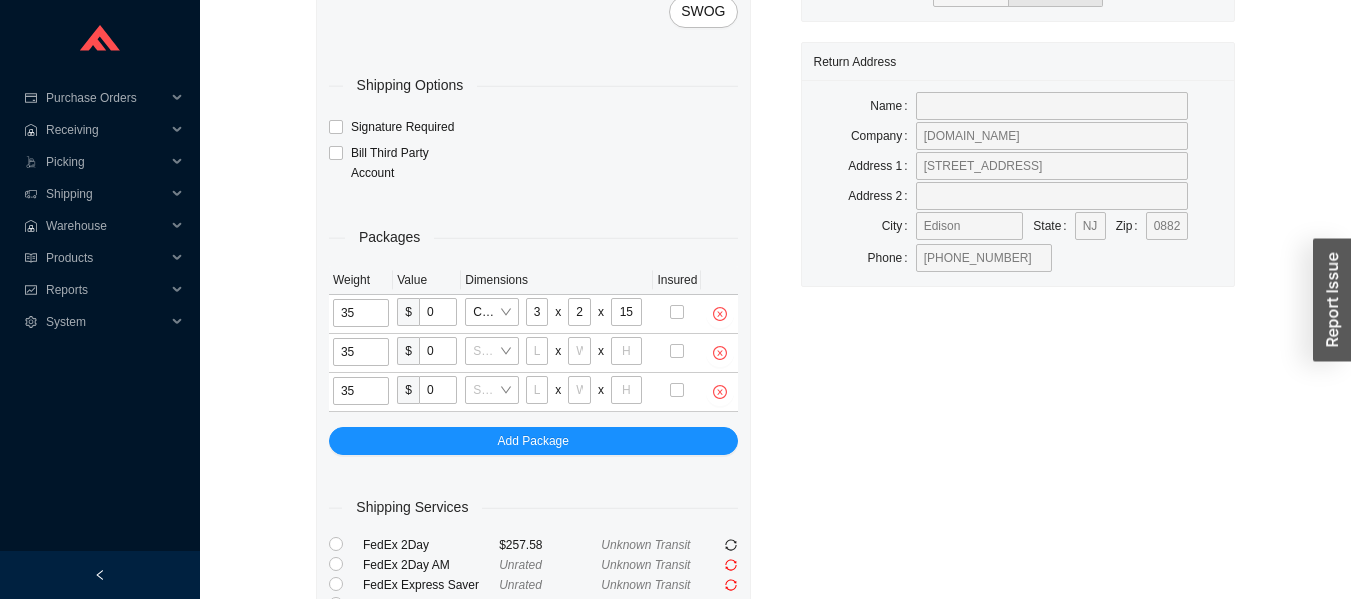 type on "35" 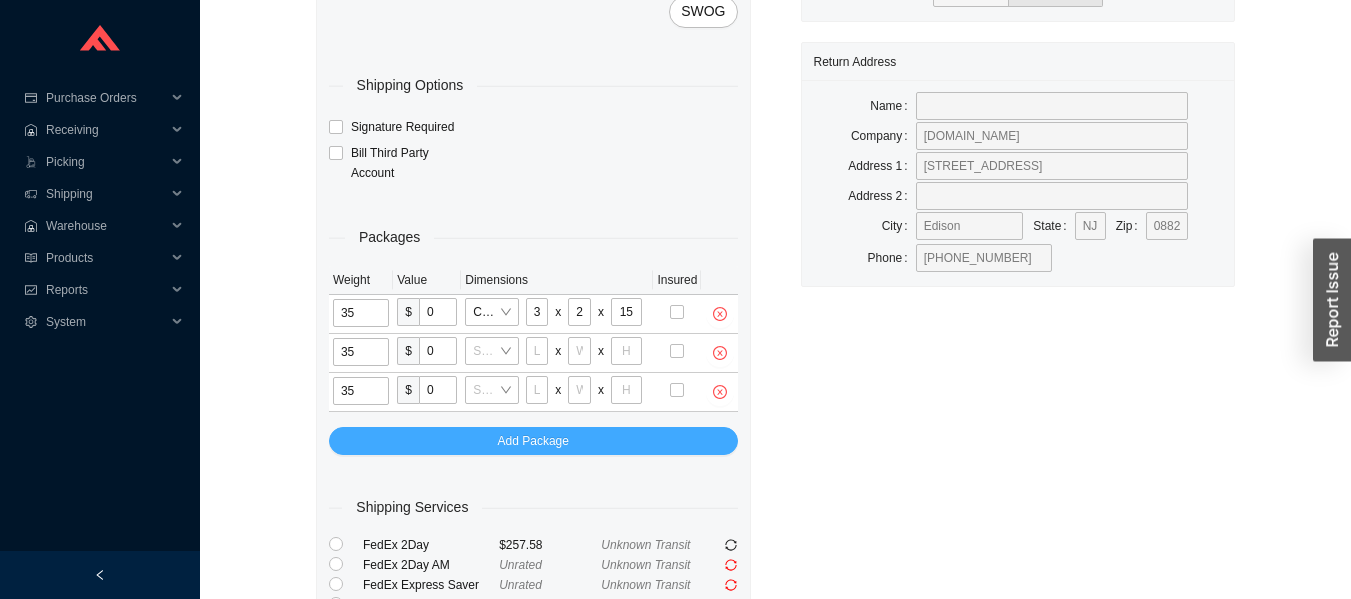click on "Add Package" at bounding box center (533, 441) 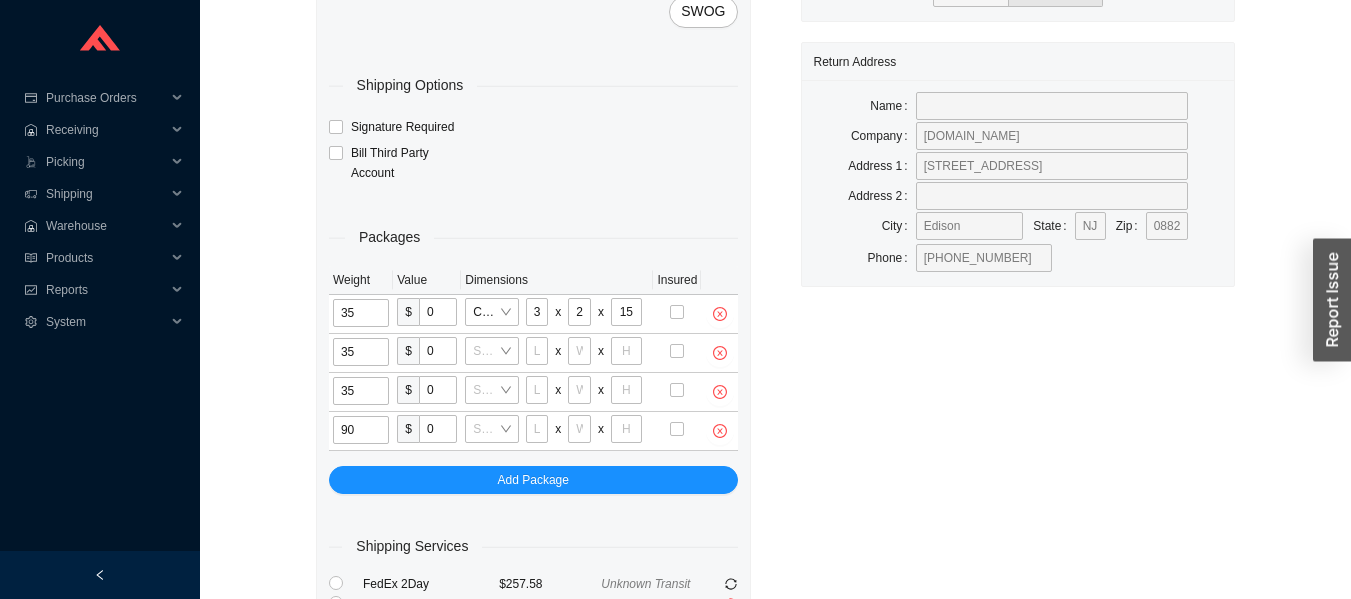 type on "90" 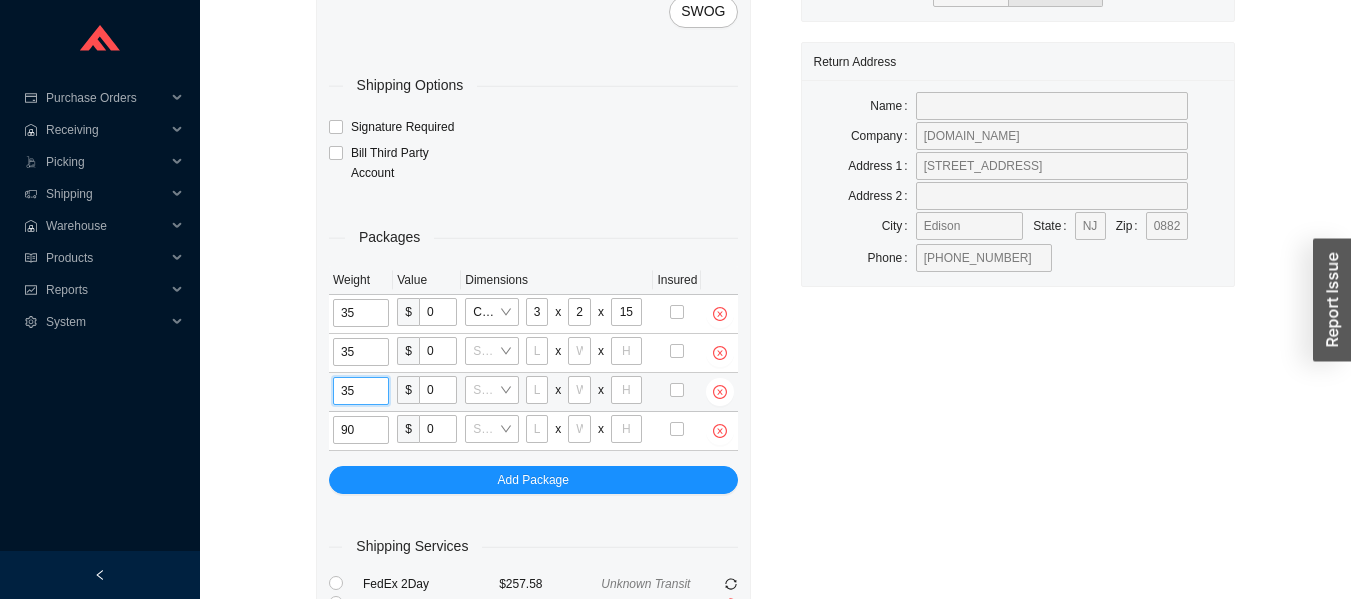 click on "35" at bounding box center (361, 391) 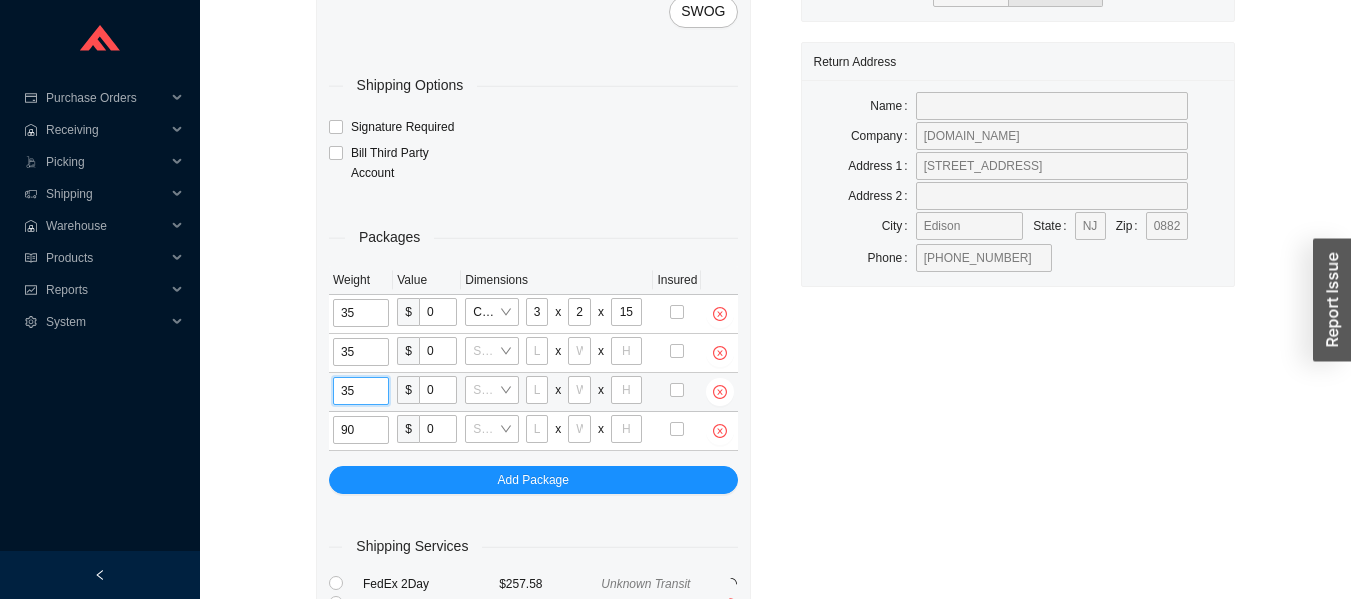type on "3" 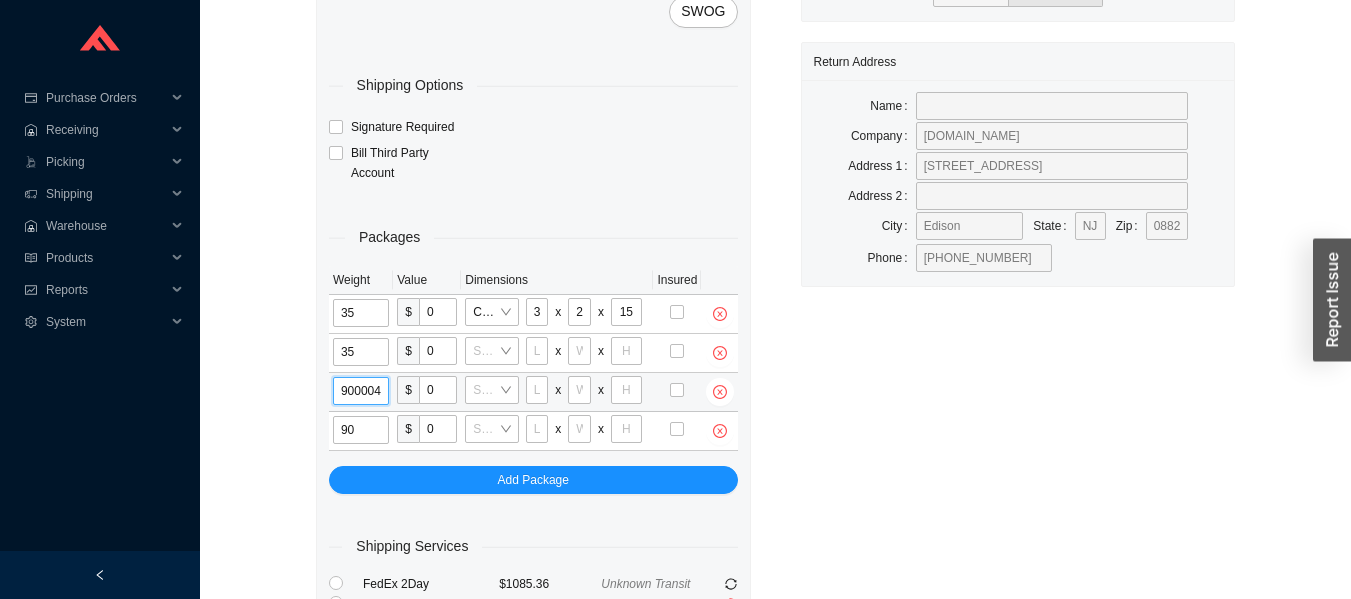 type on "90" 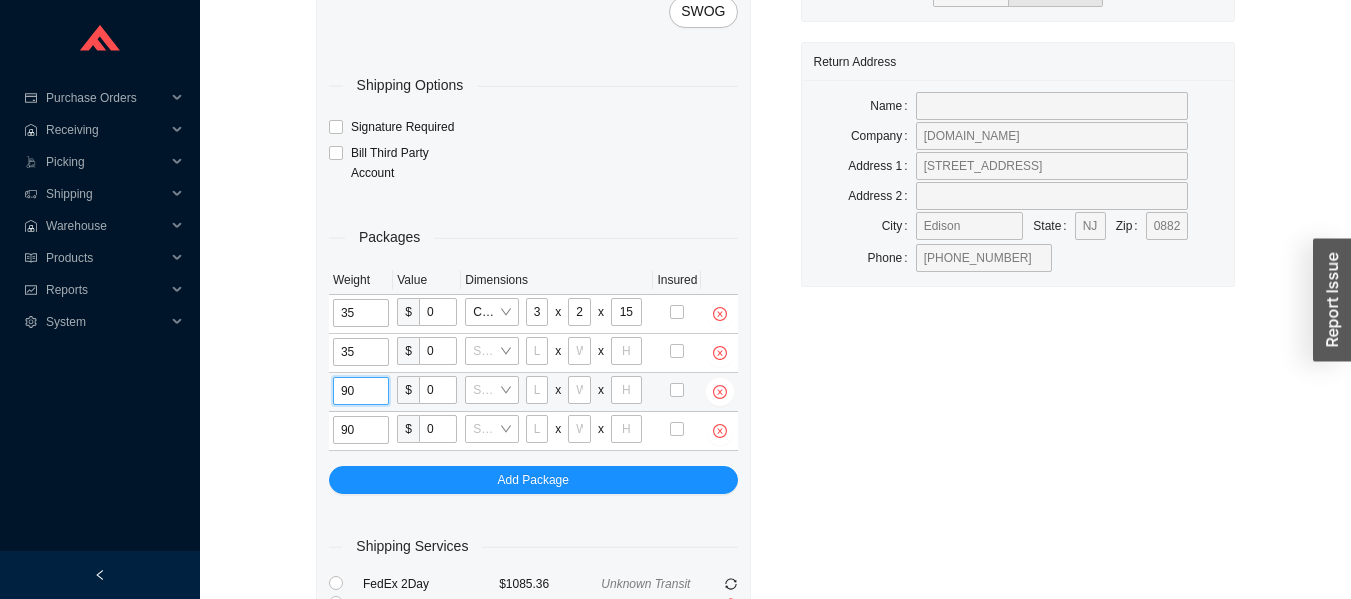 type on "34" 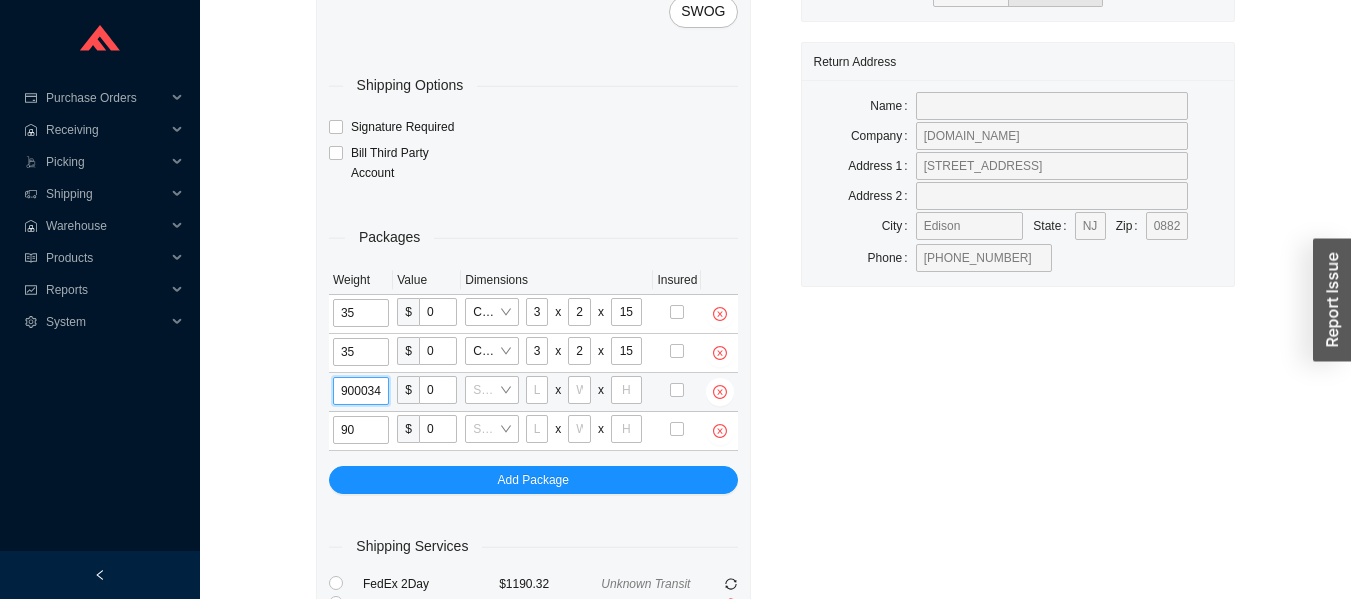 type on "90" 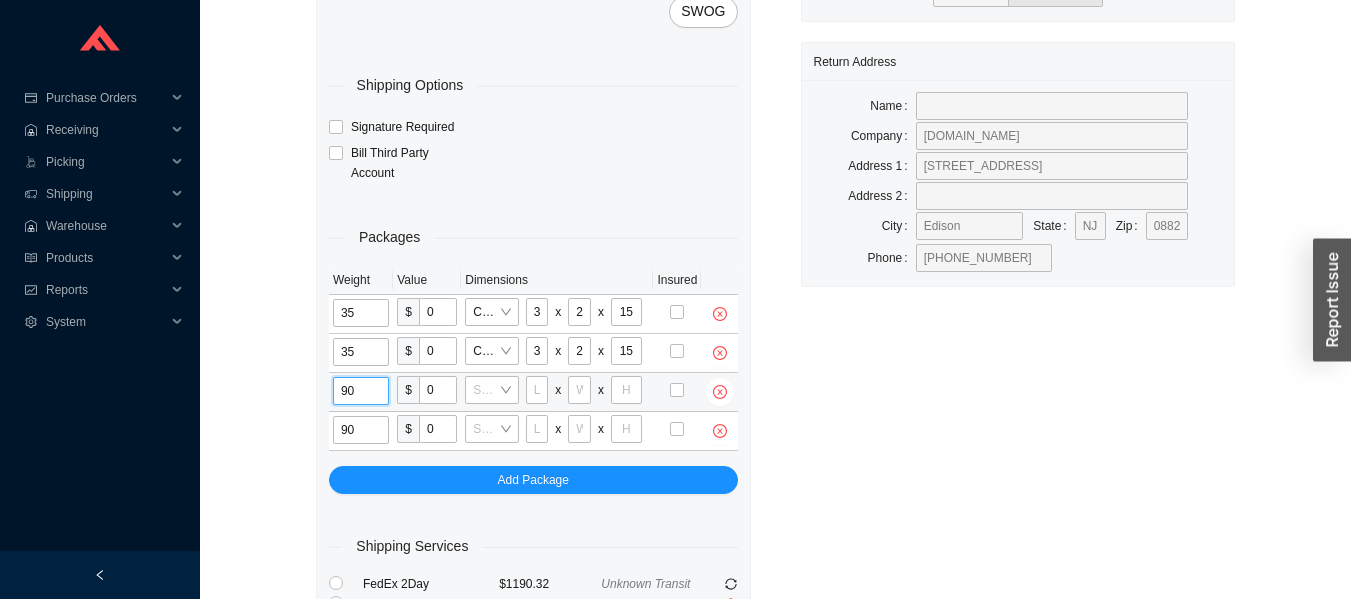 type on "37" 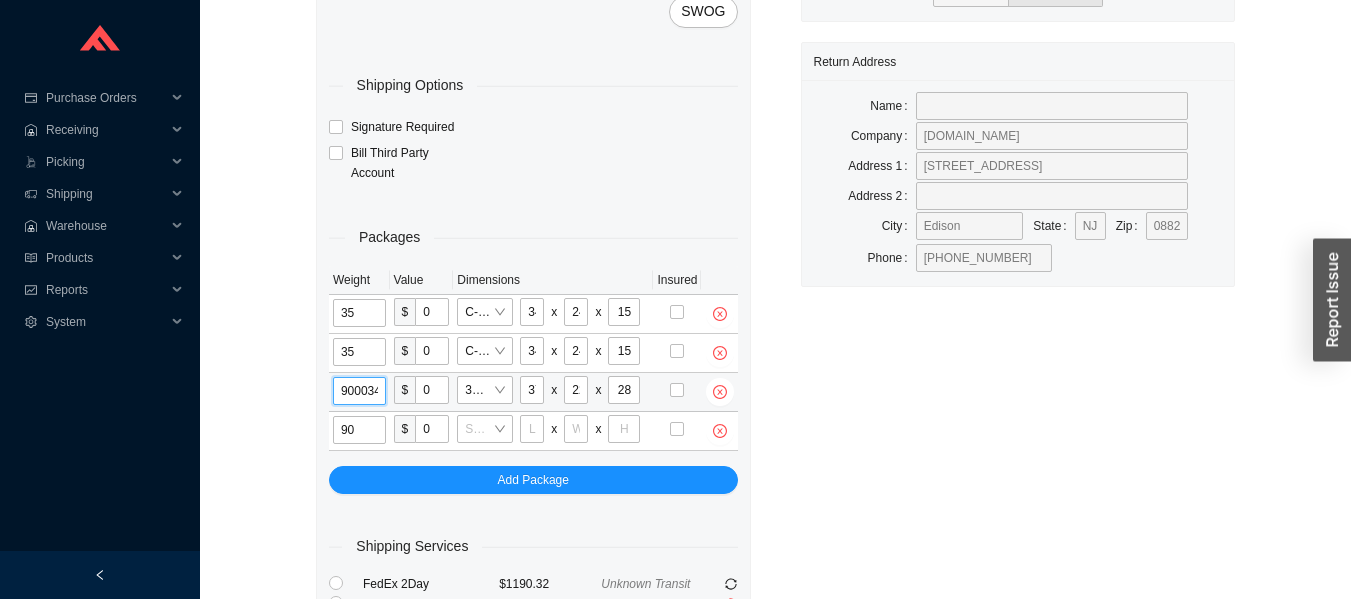 type on "90" 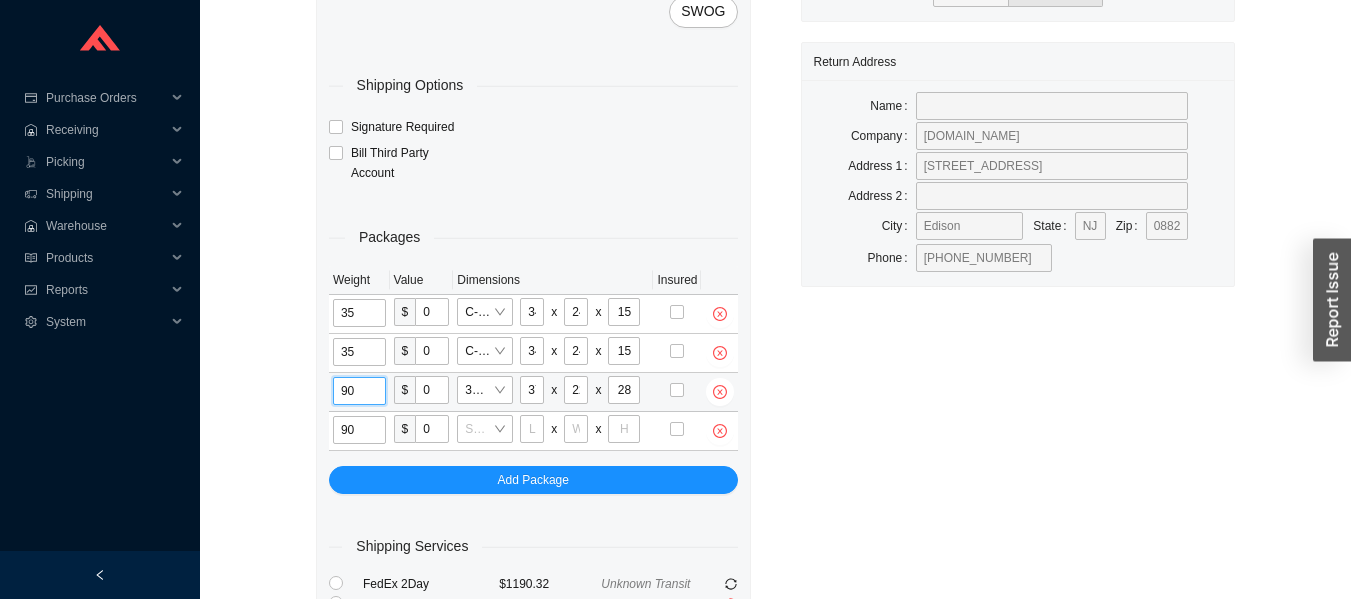type on "37" 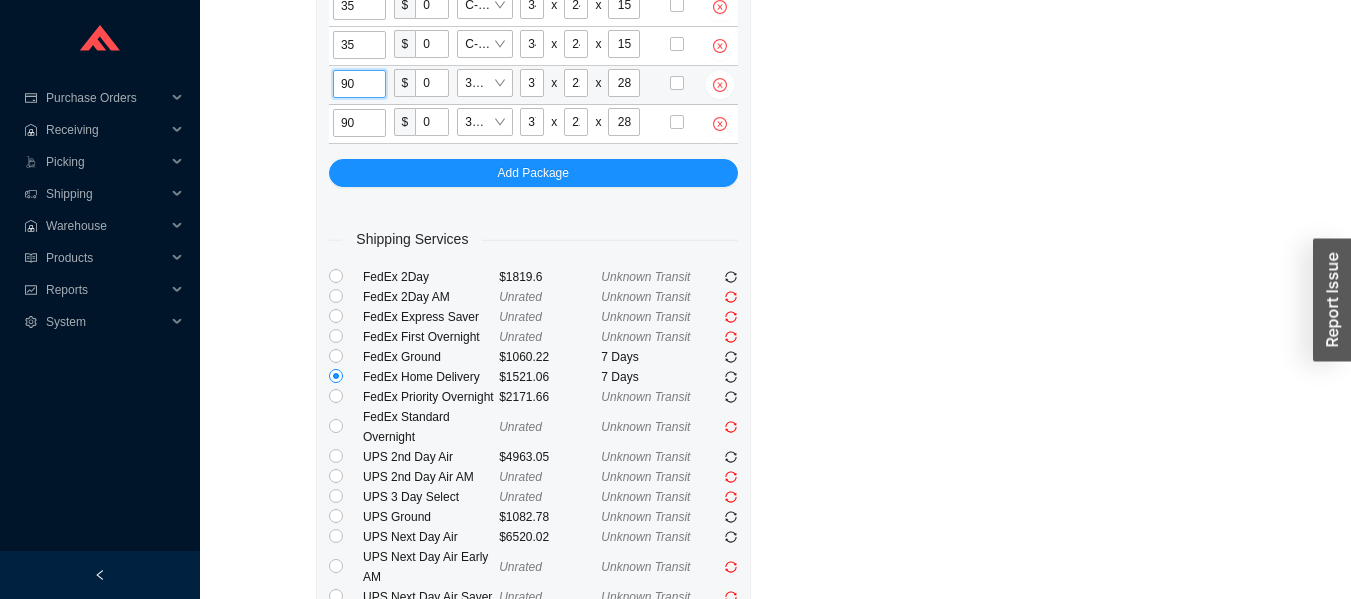 scroll, scrollTop: 636, scrollLeft: 0, axis: vertical 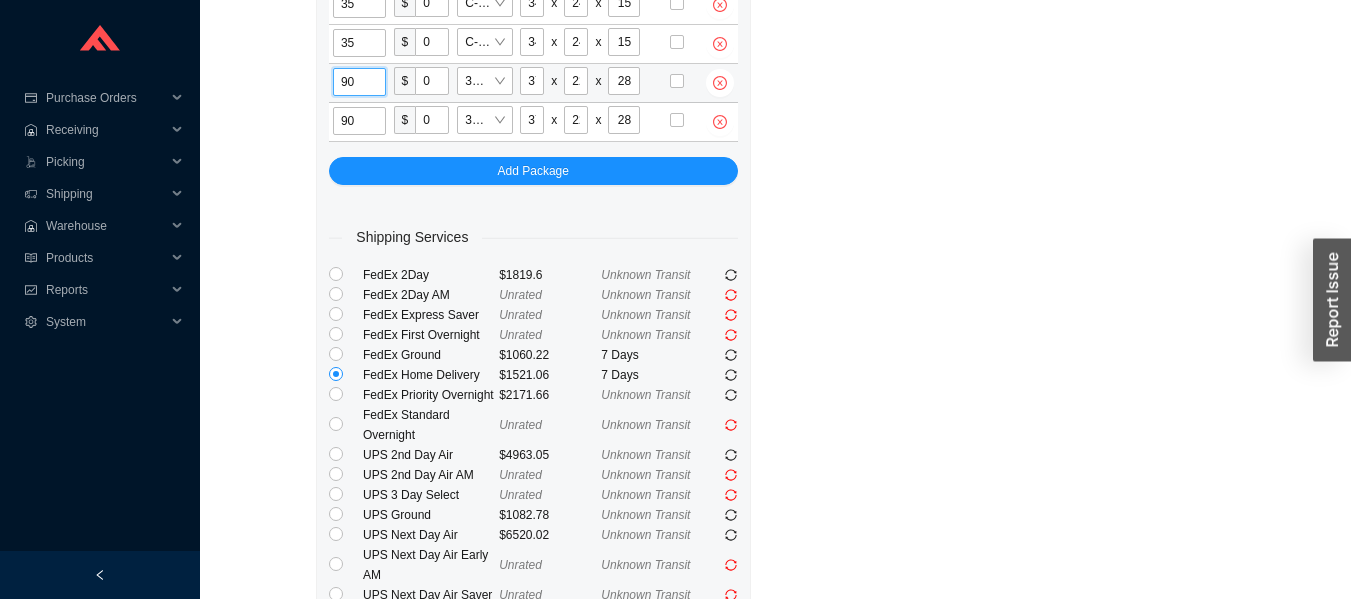 type on "90" 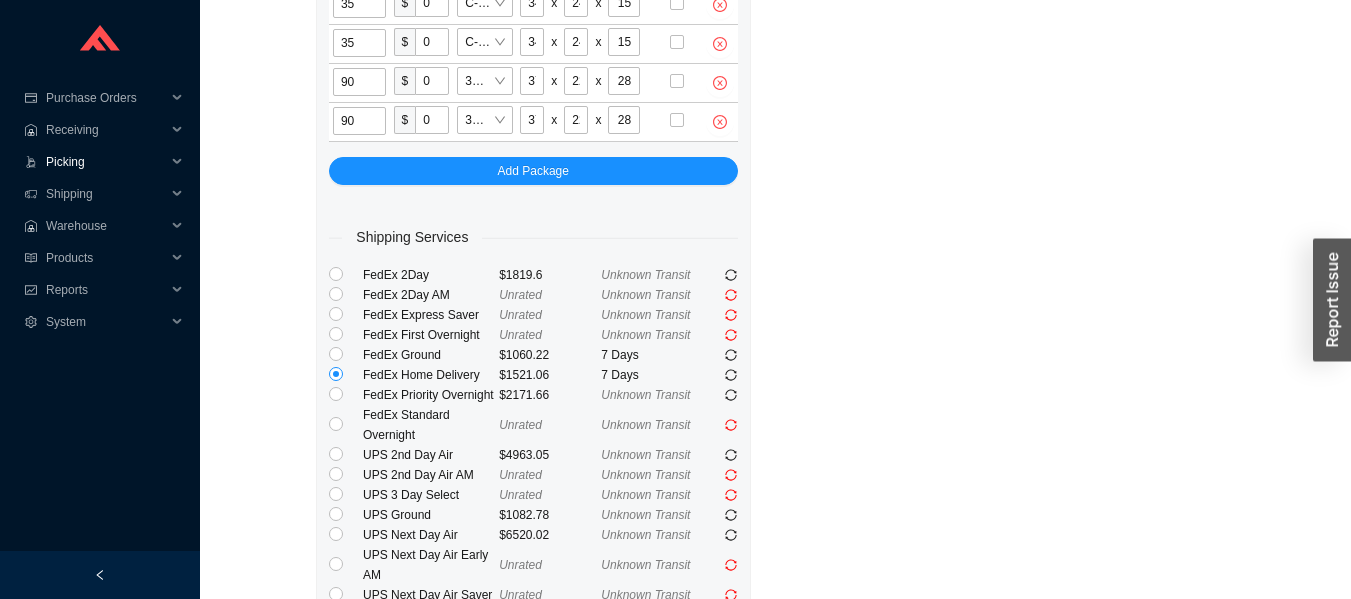 click on "Picking" at bounding box center [106, 162] 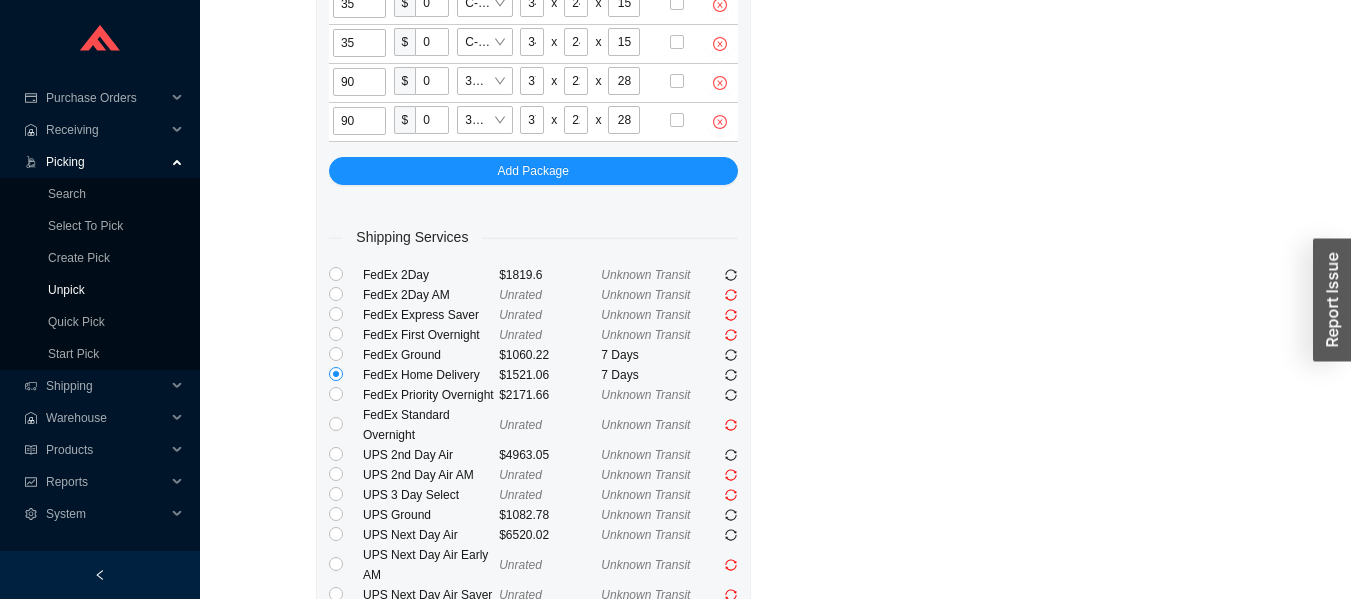 click on "Unpick" at bounding box center (66, 290) 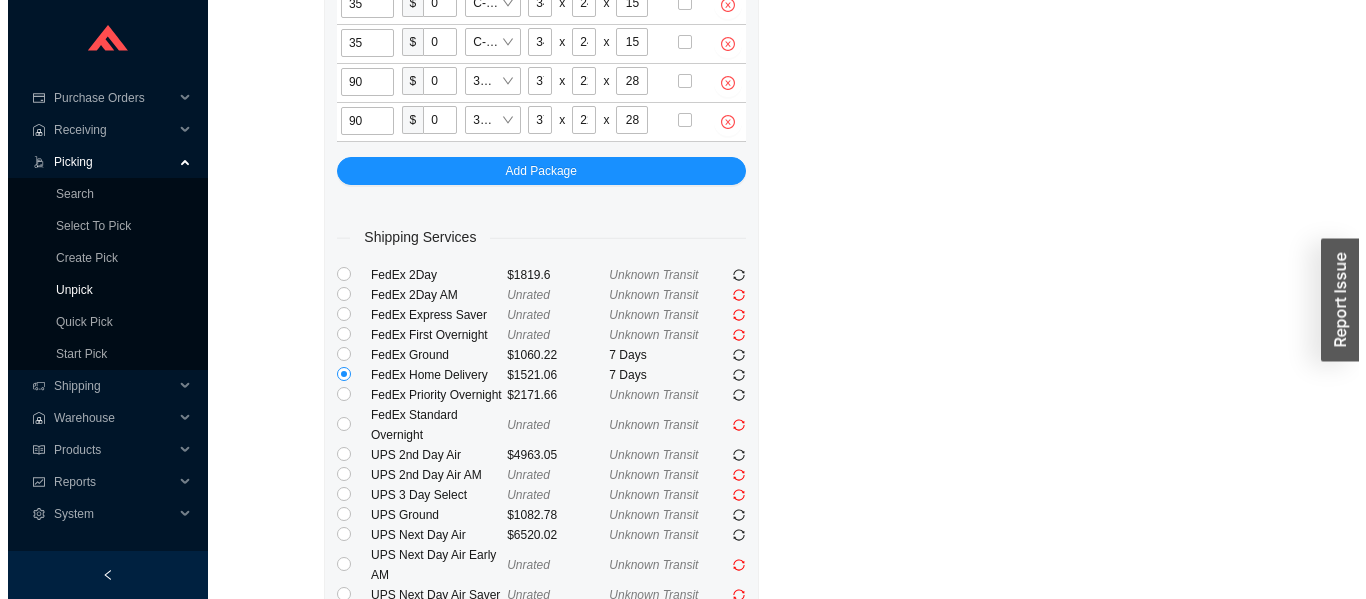 scroll, scrollTop: 0, scrollLeft: 0, axis: both 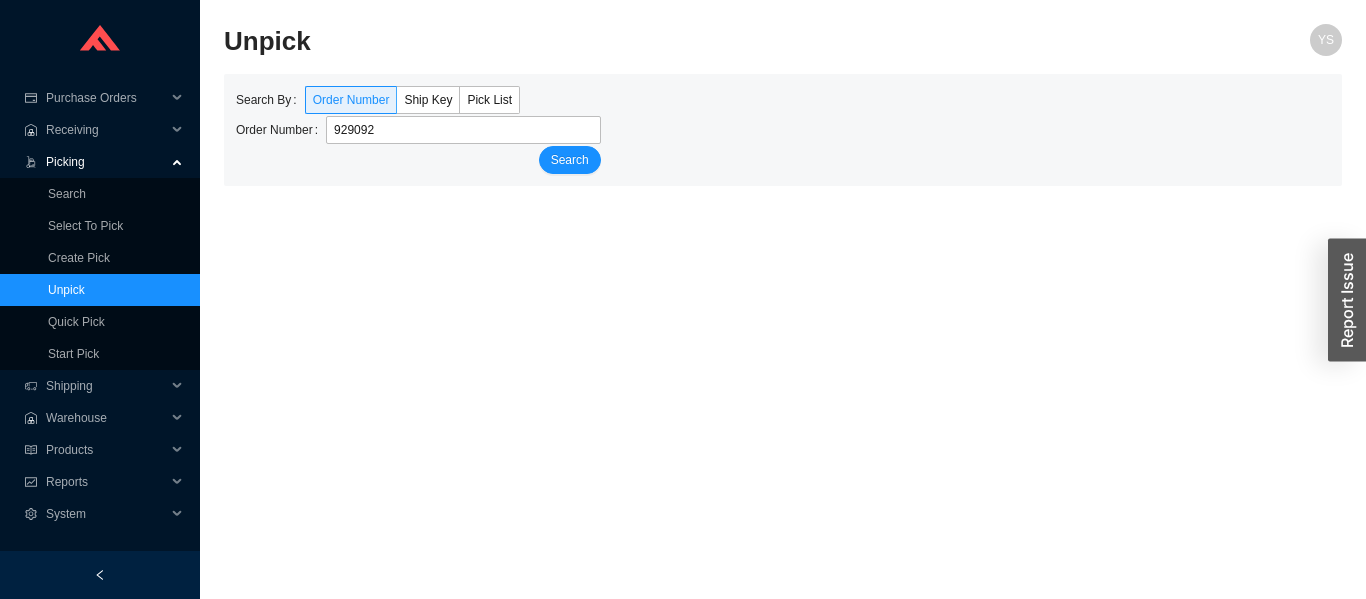 type on "929092" 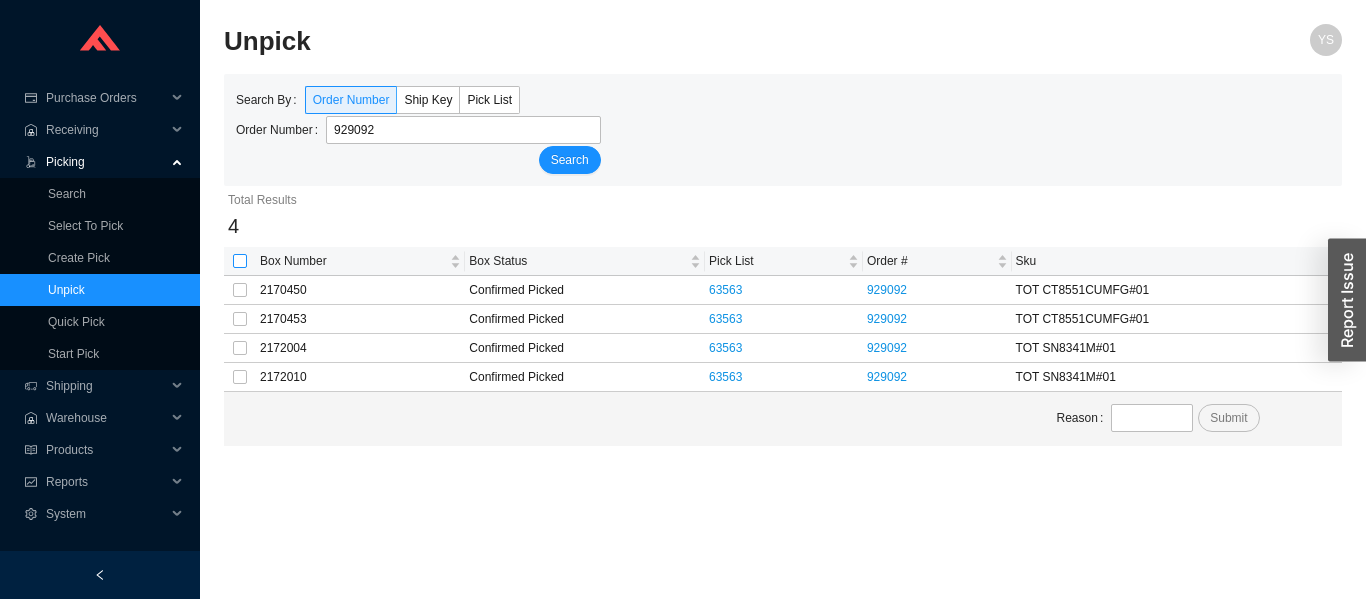 click at bounding box center (240, 261) 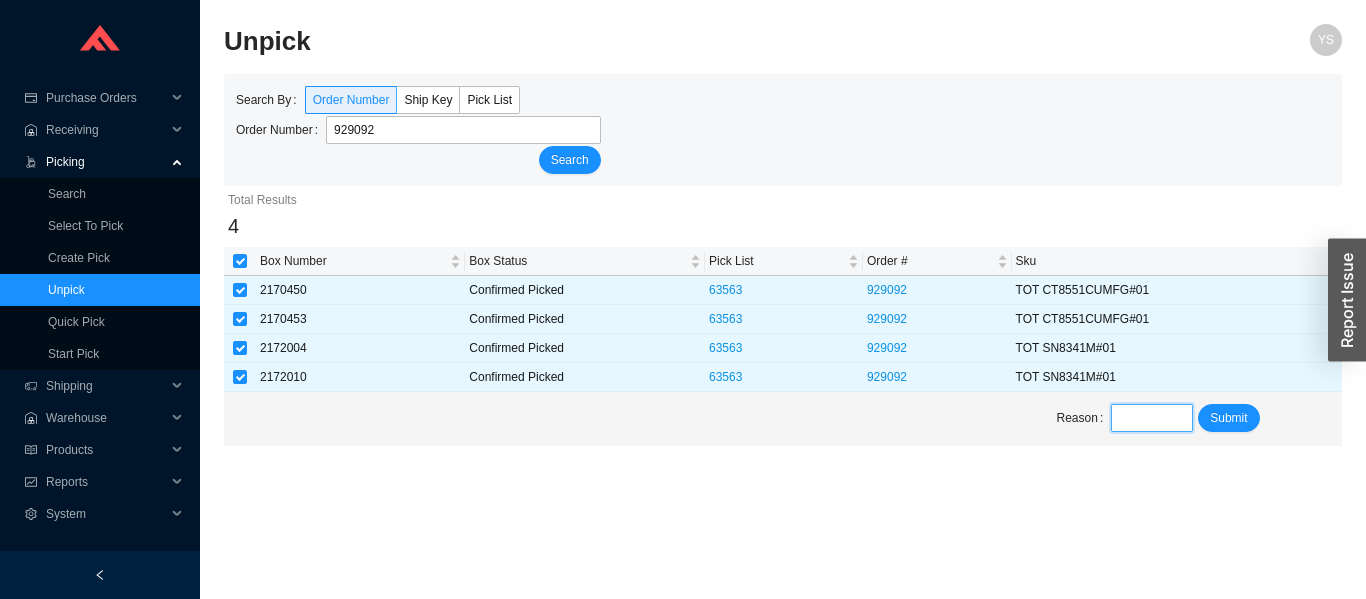 click at bounding box center (1152, 418) 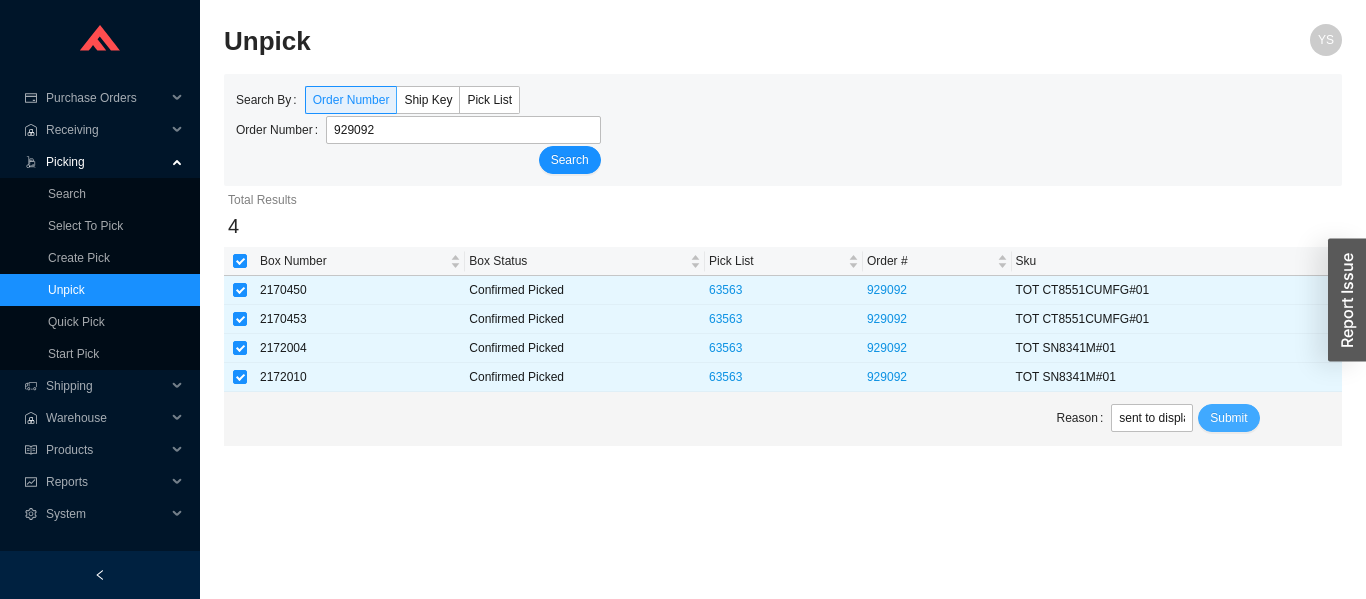 click on "Submit" at bounding box center [1228, 418] 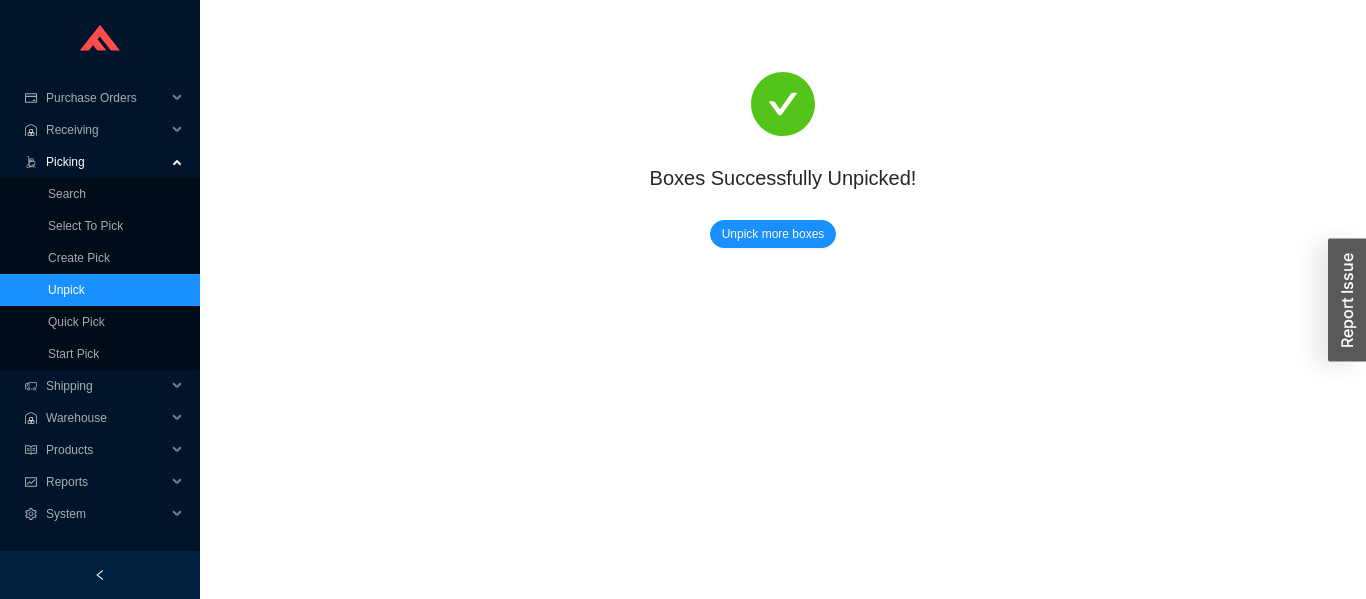 click on "Boxes Successfully Unpicked! Unpick more boxes" at bounding box center [783, 160] 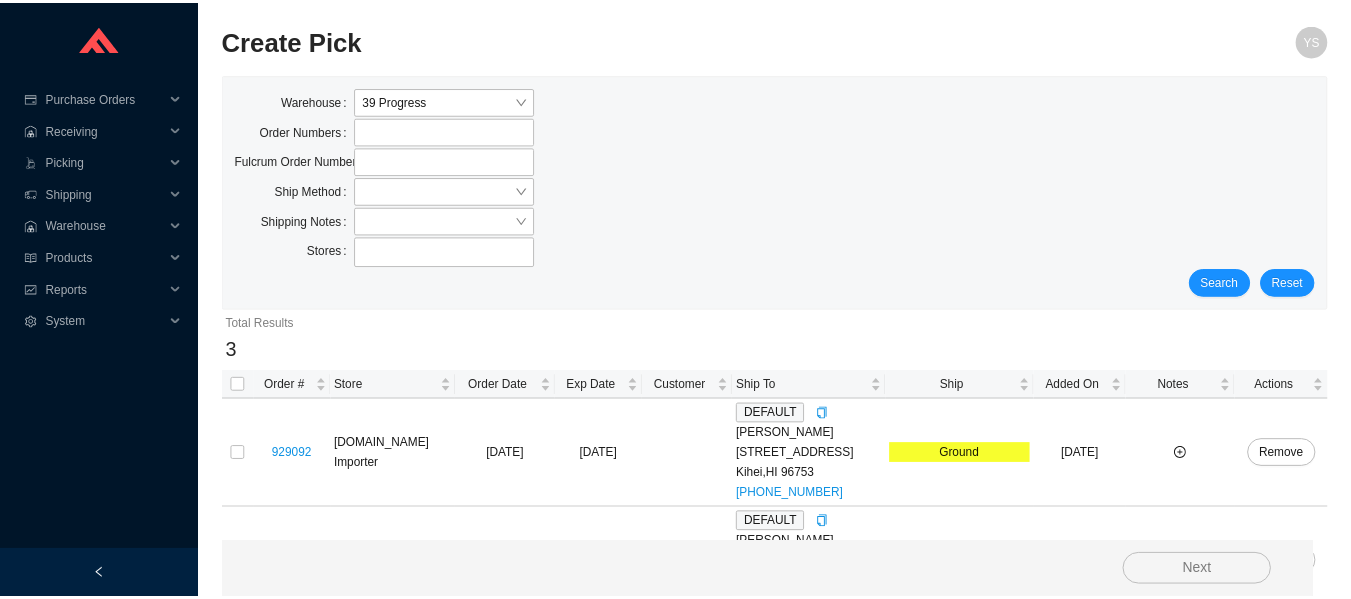 scroll, scrollTop: 0, scrollLeft: 0, axis: both 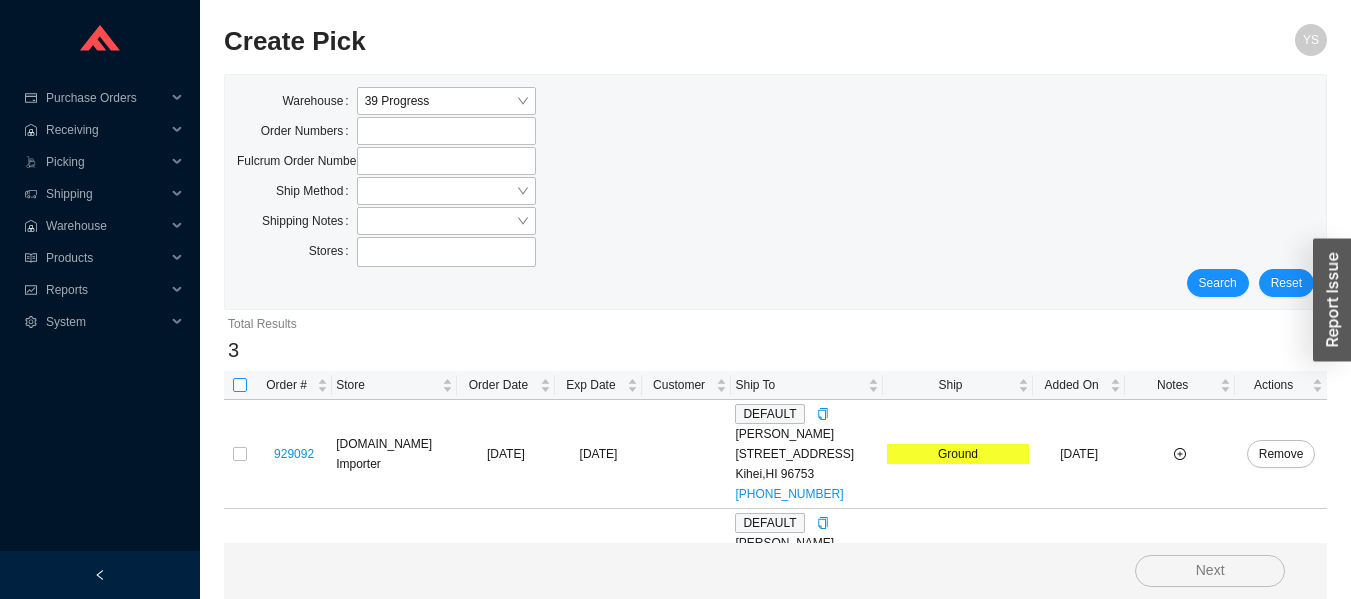 click at bounding box center (240, 385) 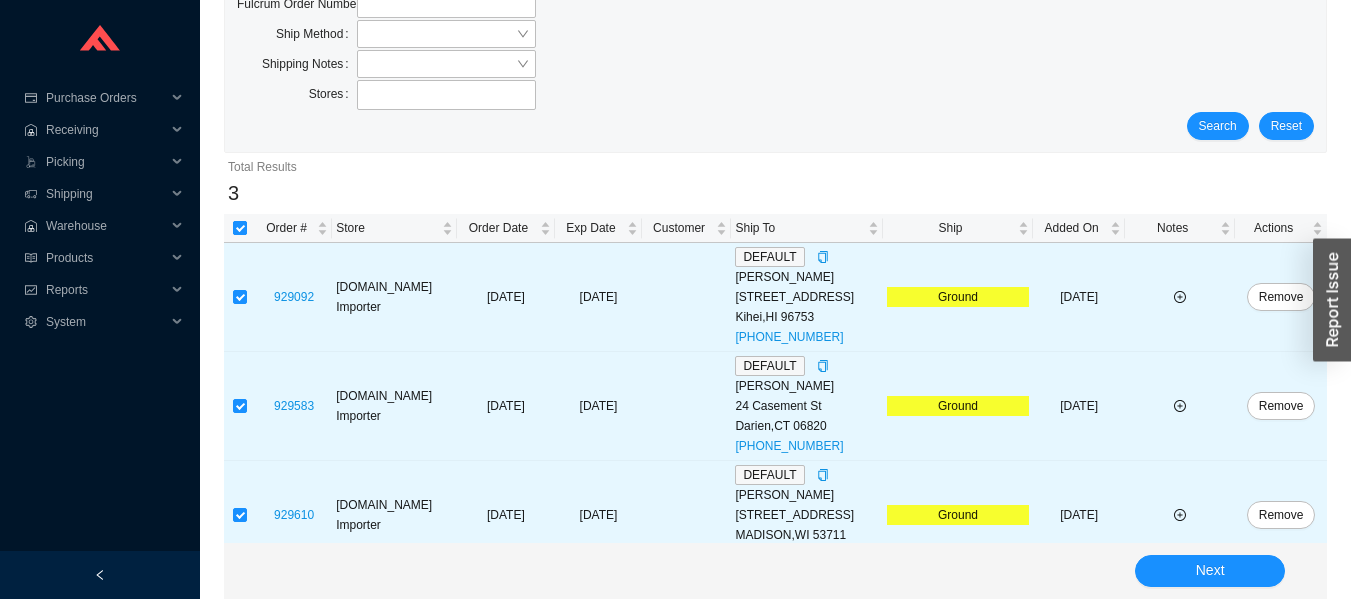 scroll, scrollTop: 179, scrollLeft: 0, axis: vertical 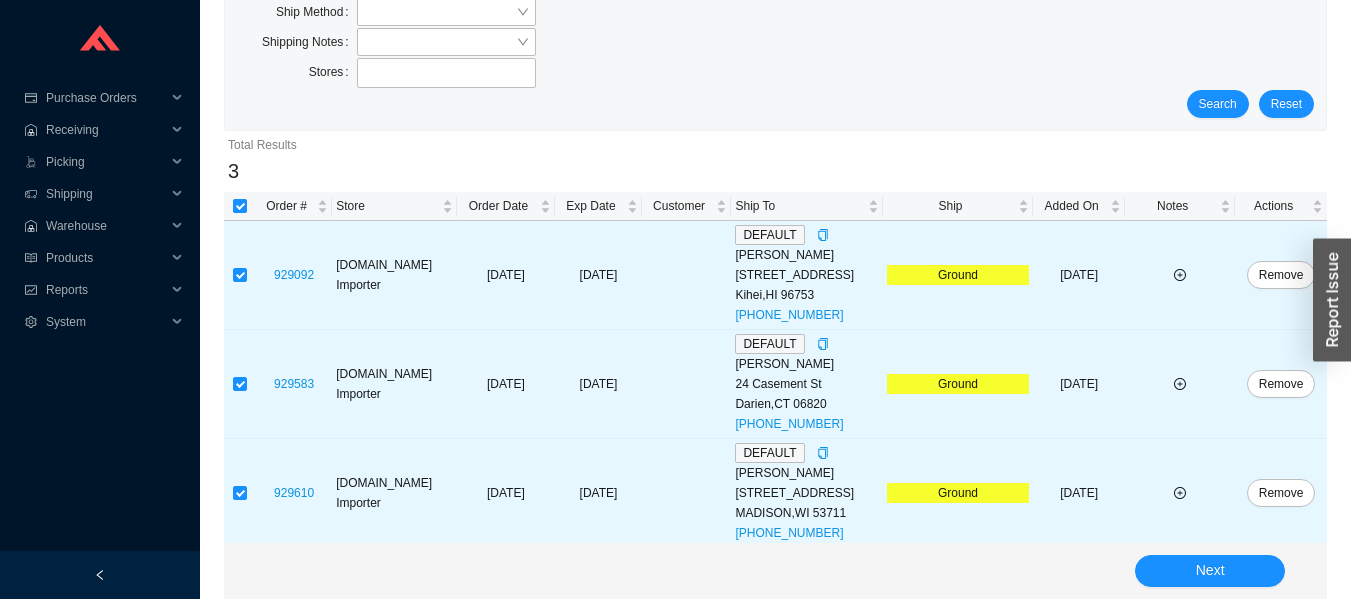 click at bounding box center [240, 206] 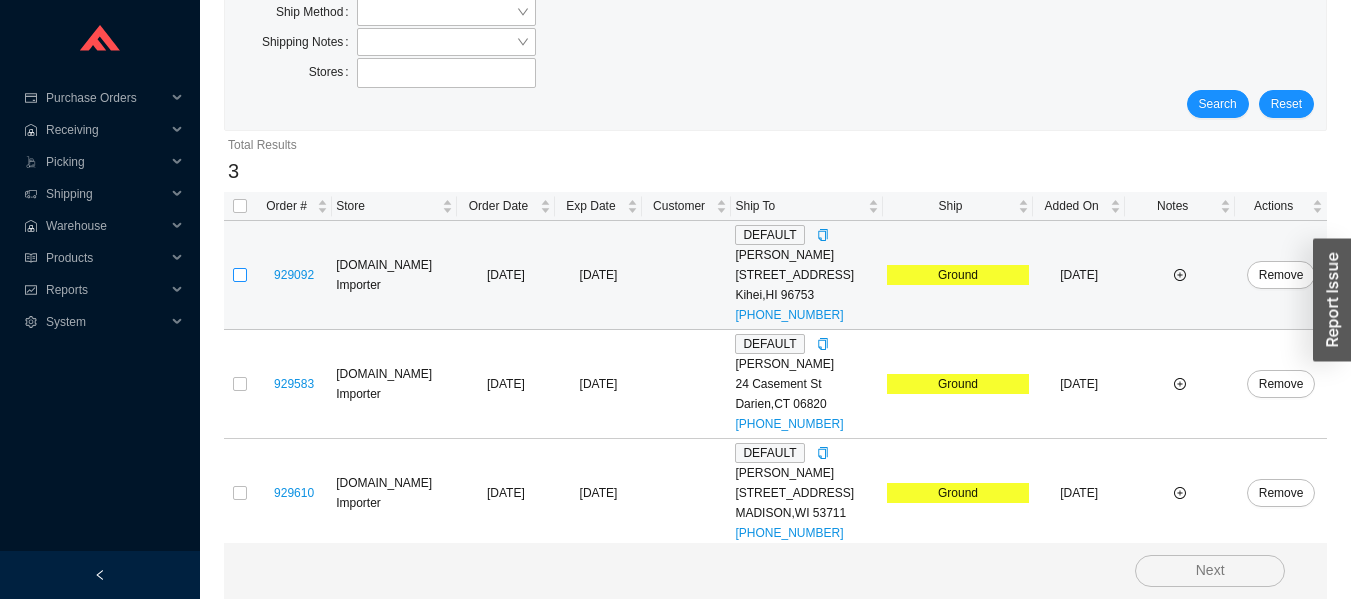 click at bounding box center (240, 275) 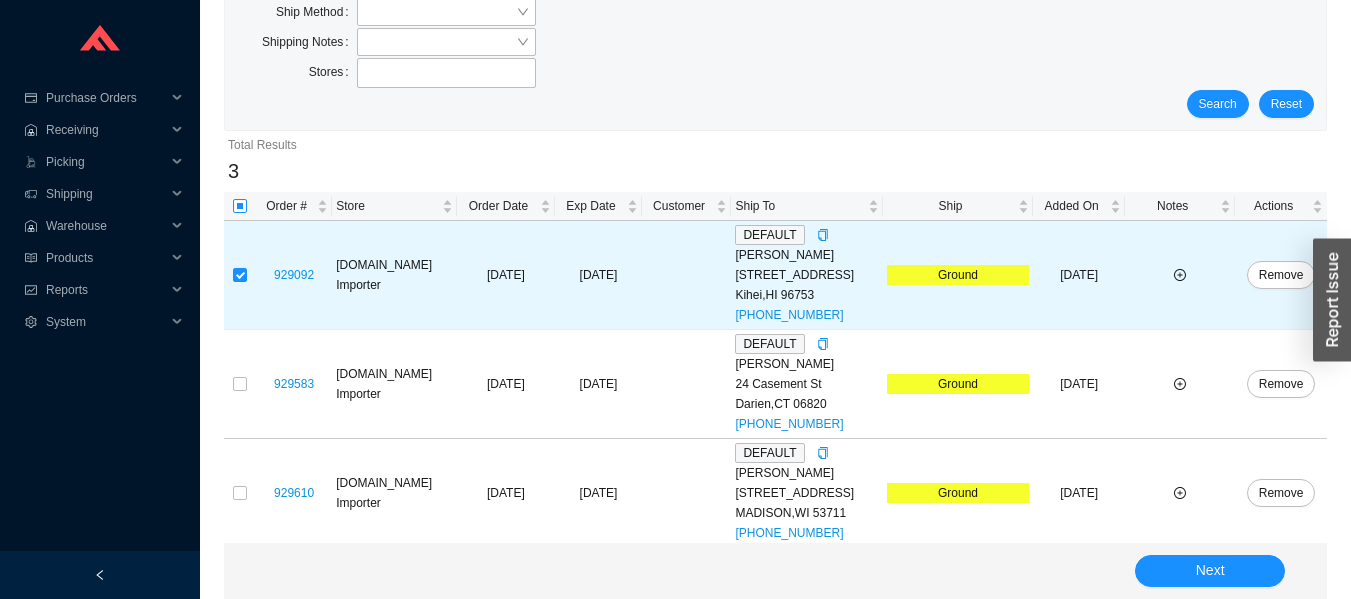 click at bounding box center (240, 206) 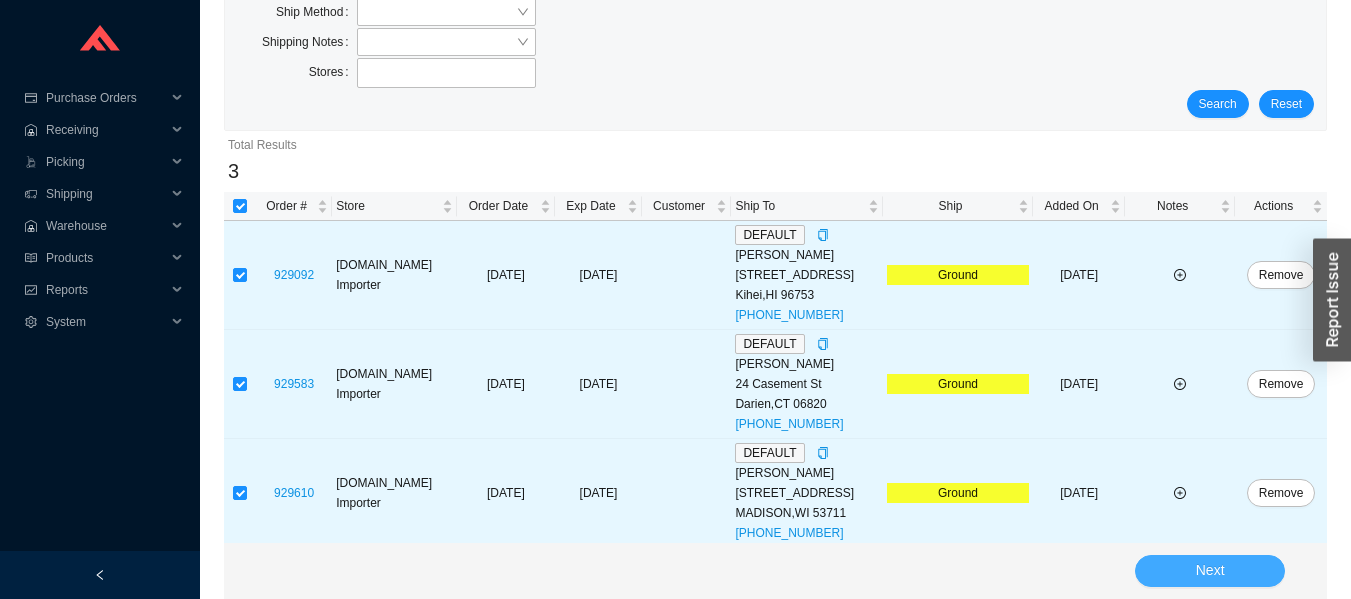 click on "Next" at bounding box center [1210, 570] 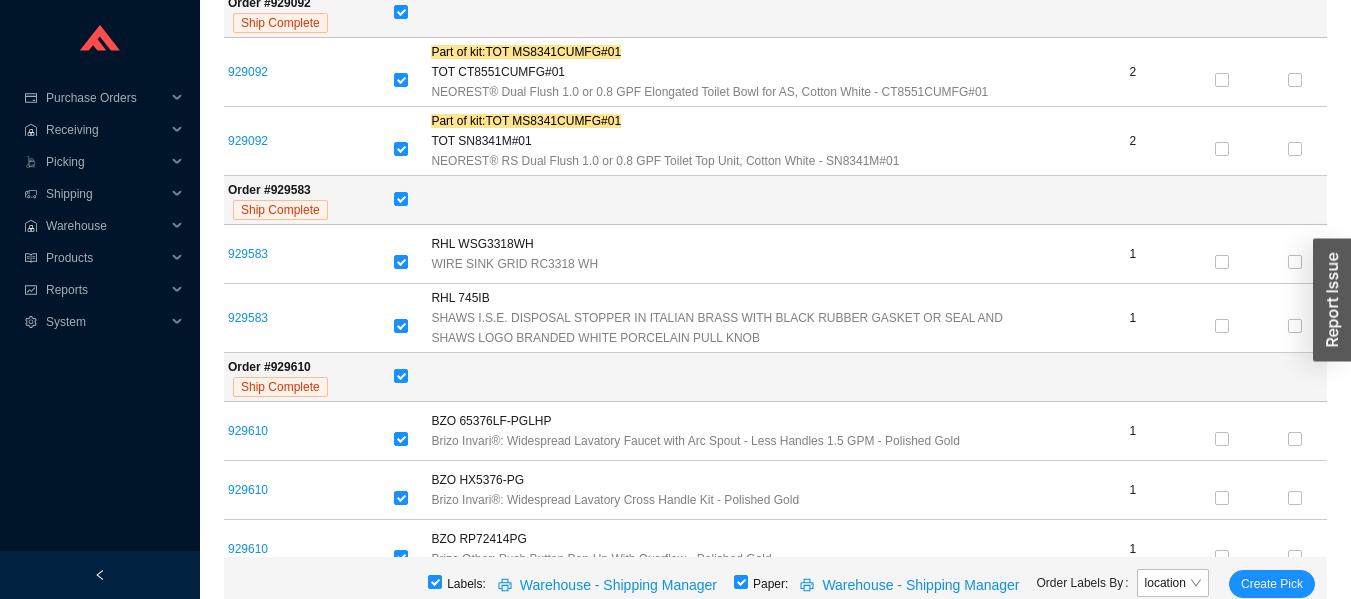 scroll, scrollTop: 449, scrollLeft: 0, axis: vertical 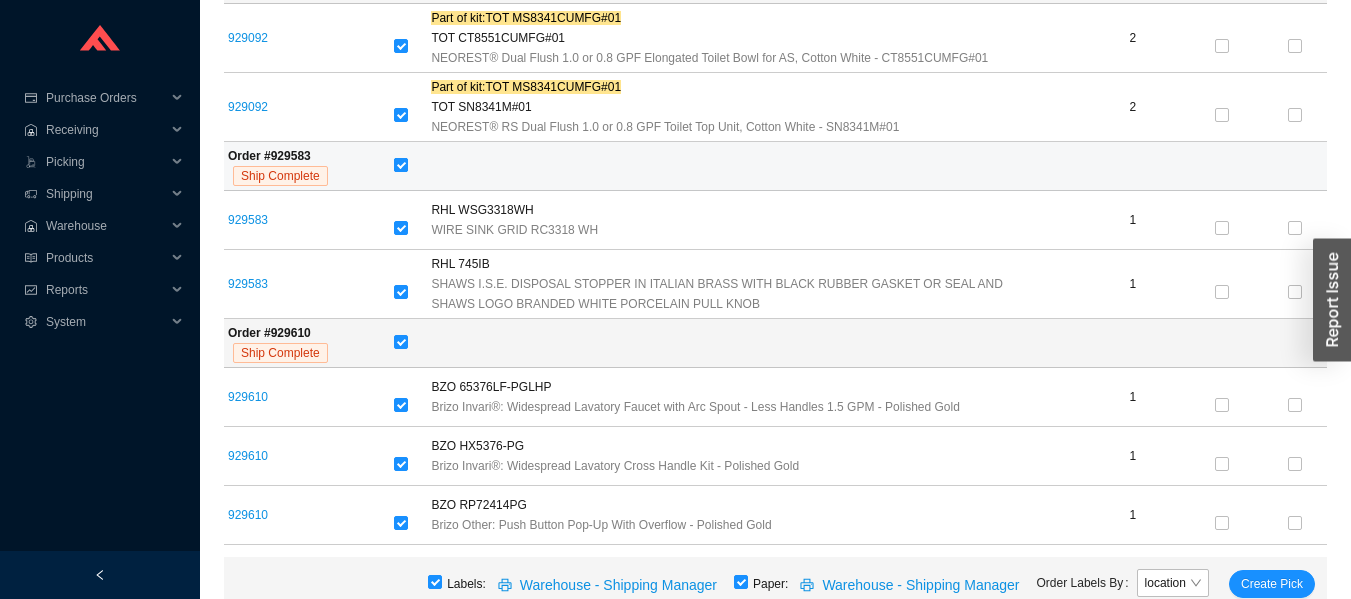 click at bounding box center (401, 165) 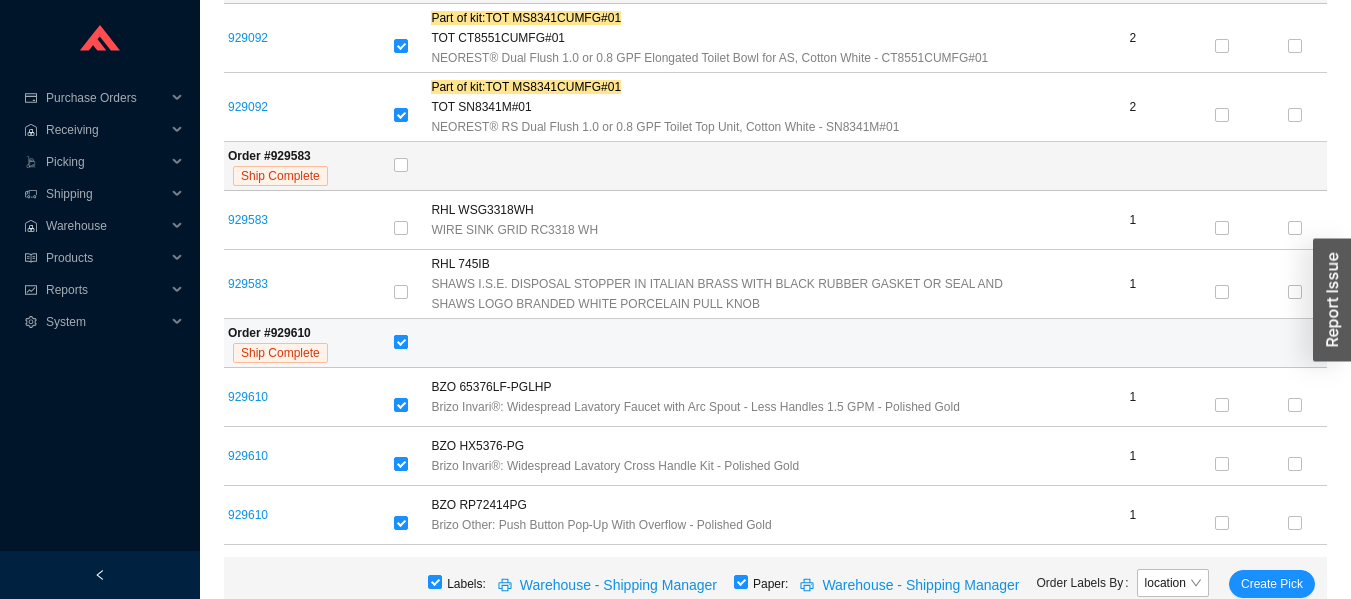 click at bounding box center (401, 342) 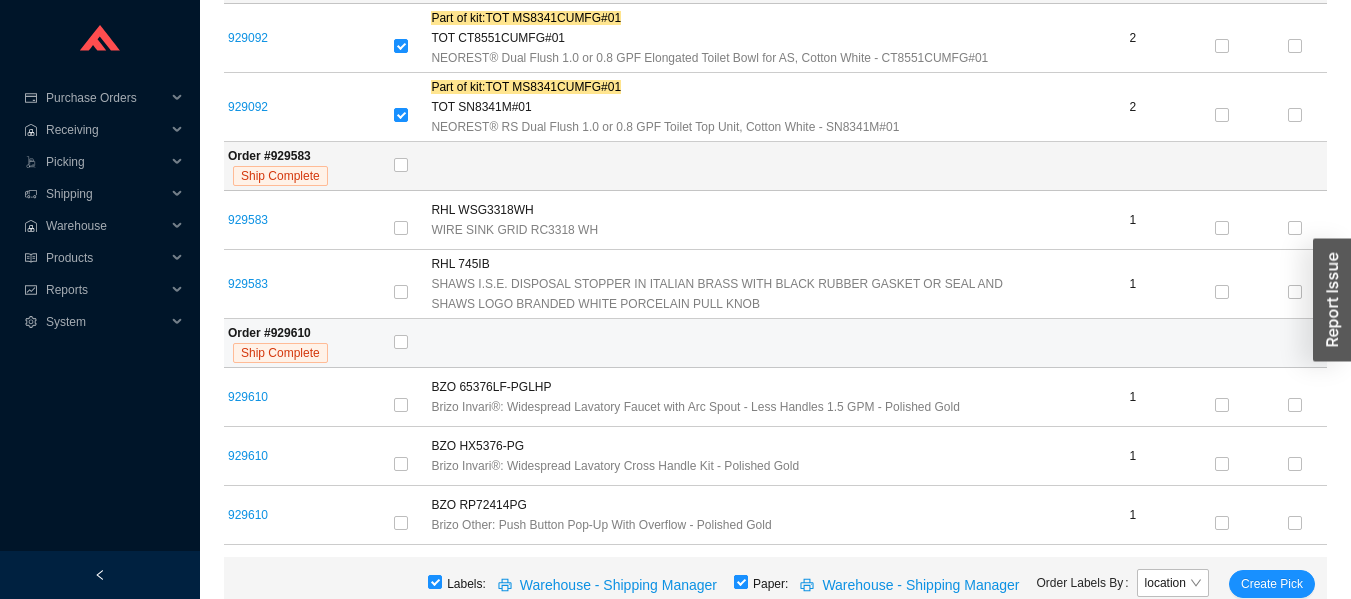 click at bounding box center (741, 582) 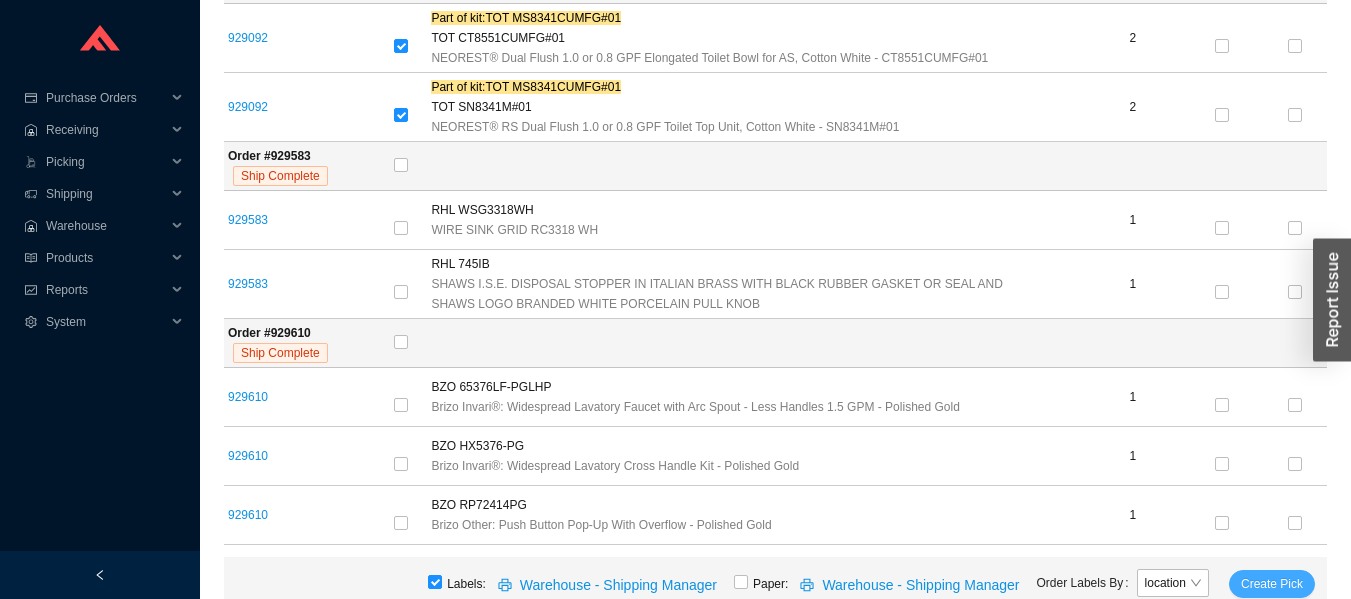 click on "Create Pick" at bounding box center [1272, 584] 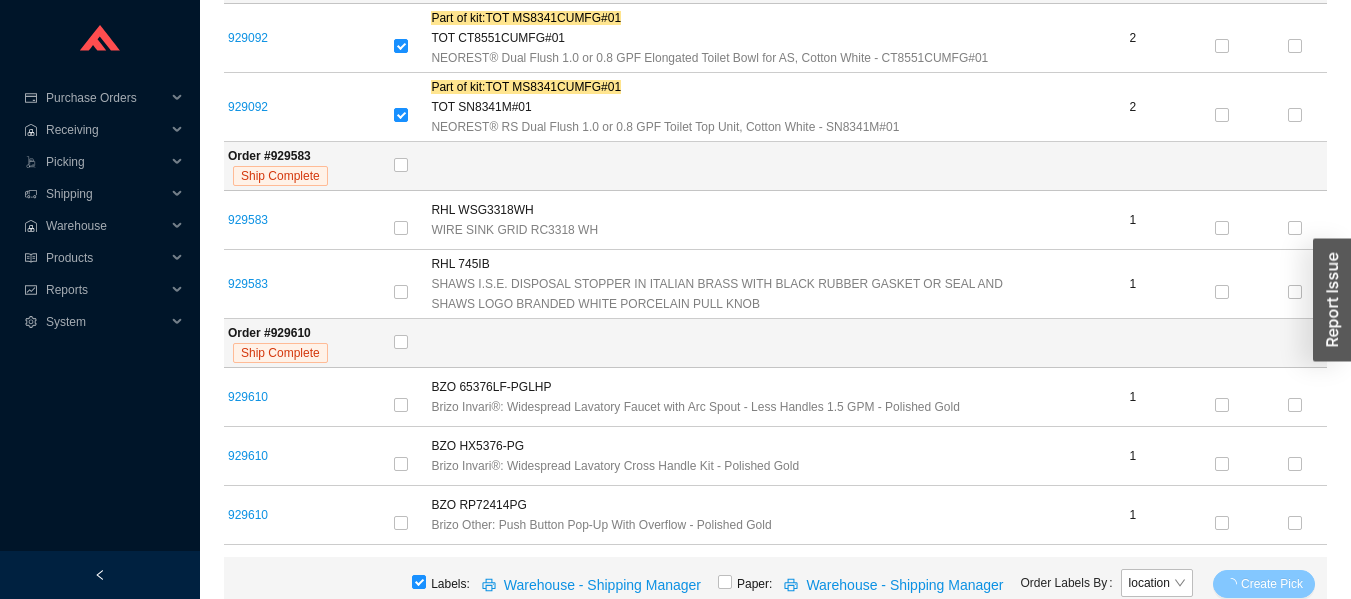 scroll, scrollTop: 0, scrollLeft: 0, axis: both 